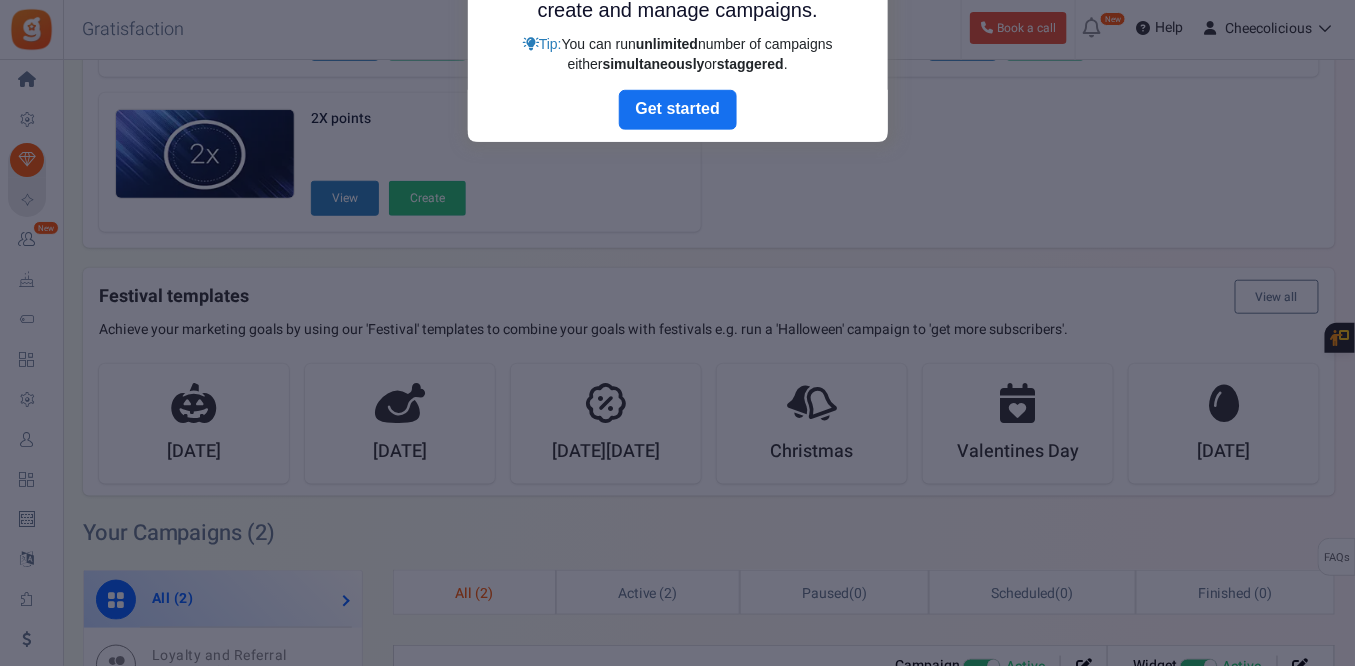 scroll, scrollTop: 435, scrollLeft: 0, axis: vertical 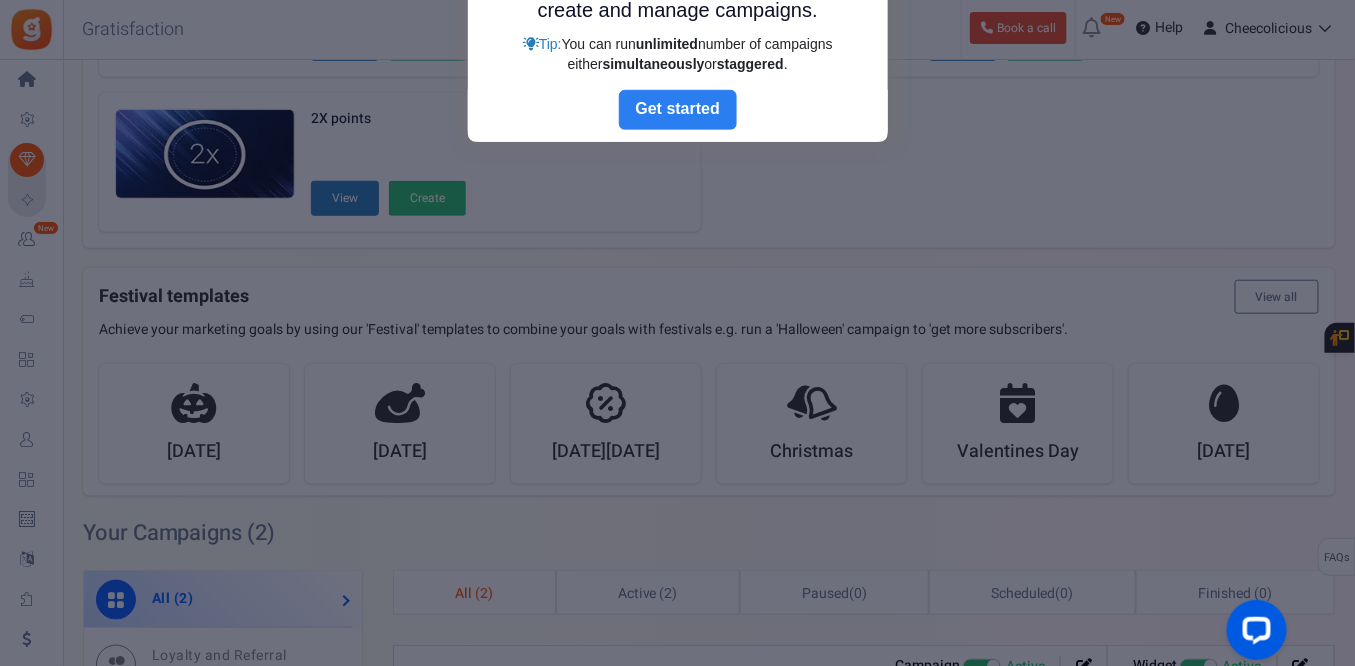 click on "Next" at bounding box center (678, 110) 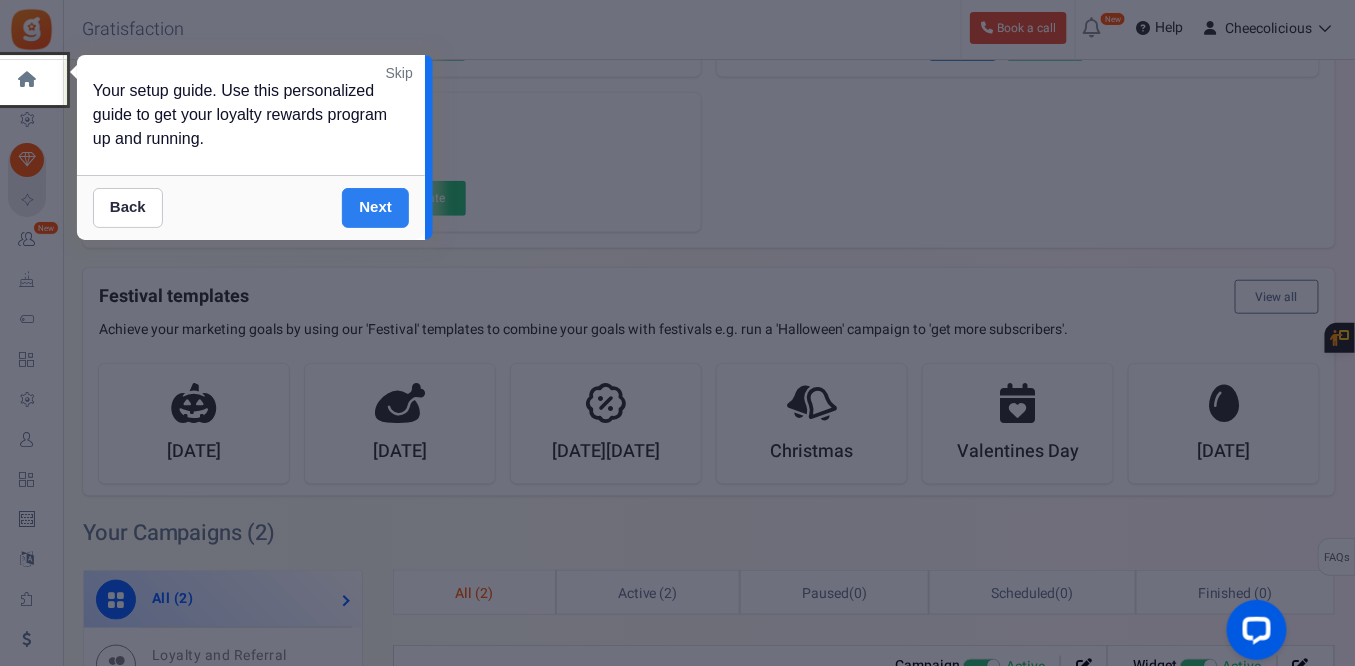 click on "Next" at bounding box center (375, 208) 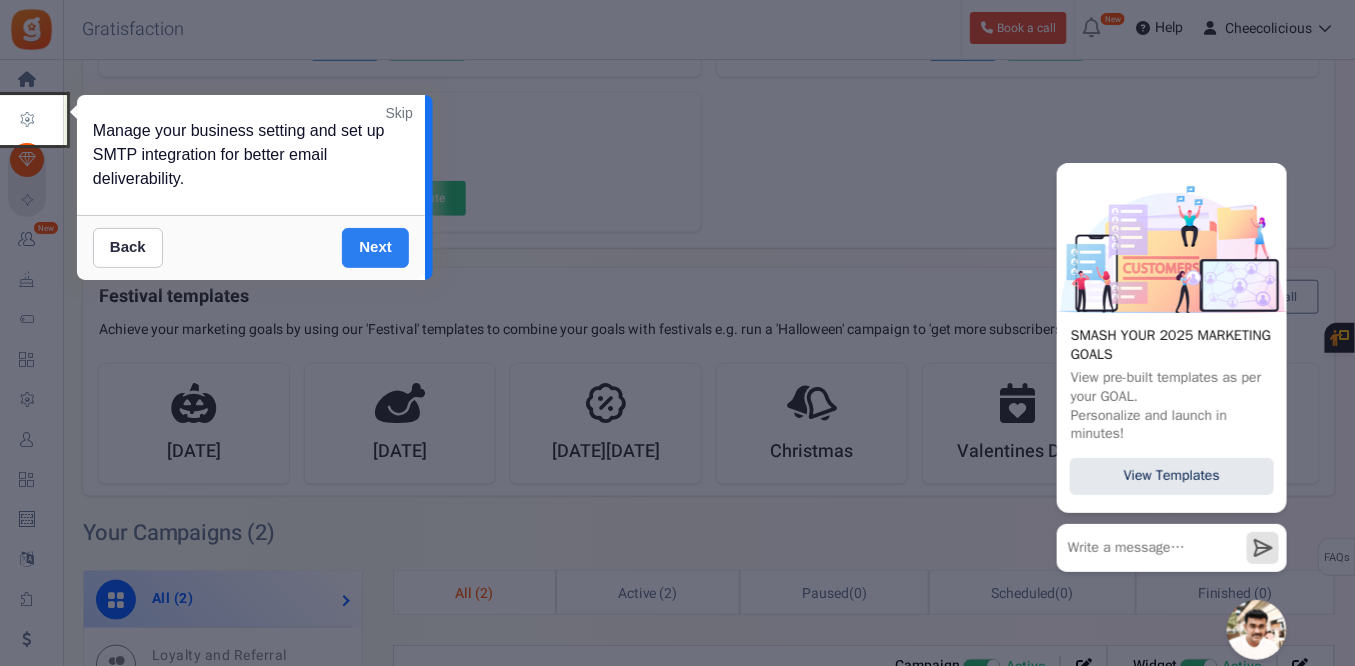 click on "Next" at bounding box center (375, 248) 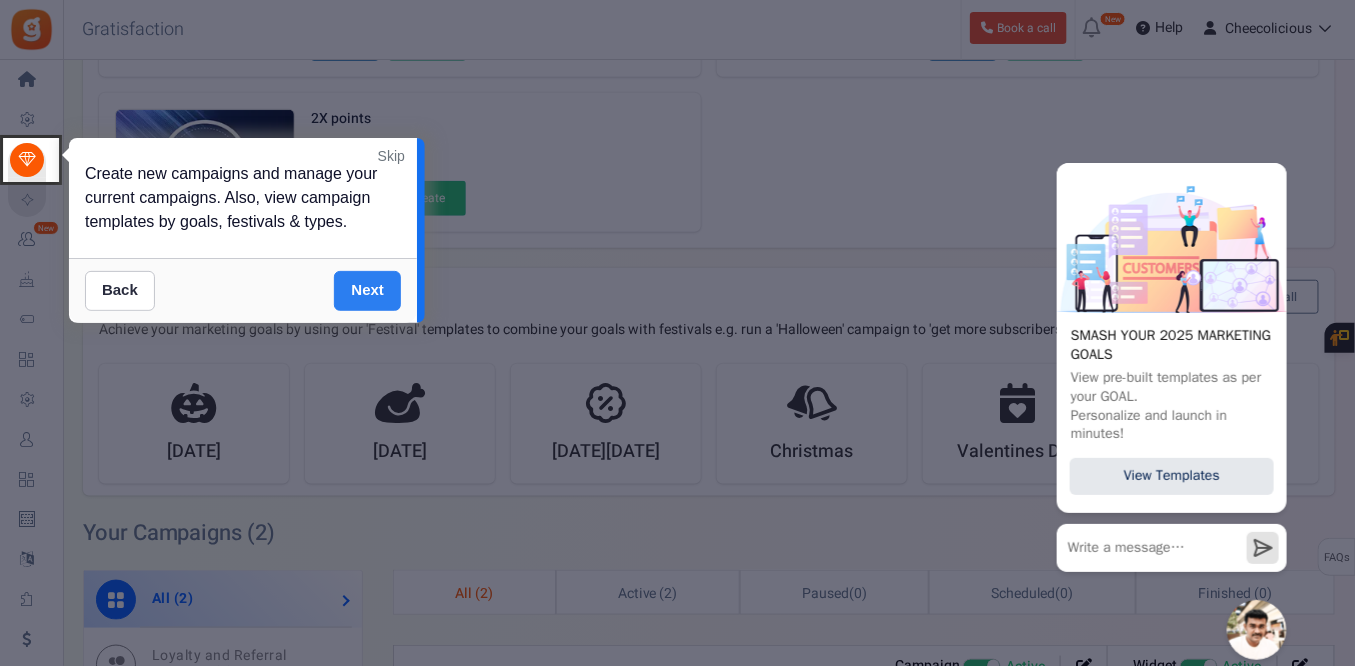 click on "Next" at bounding box center (367, 291) 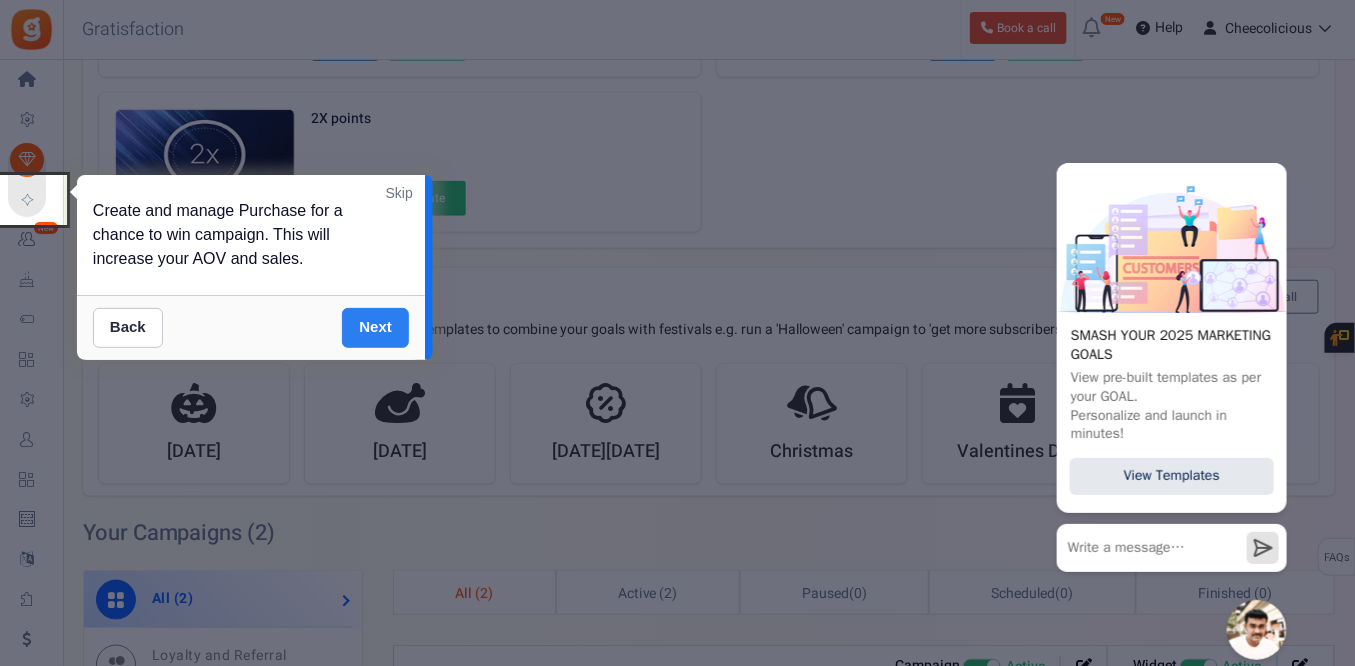 click on "Next" at bounding box center (375, 328) 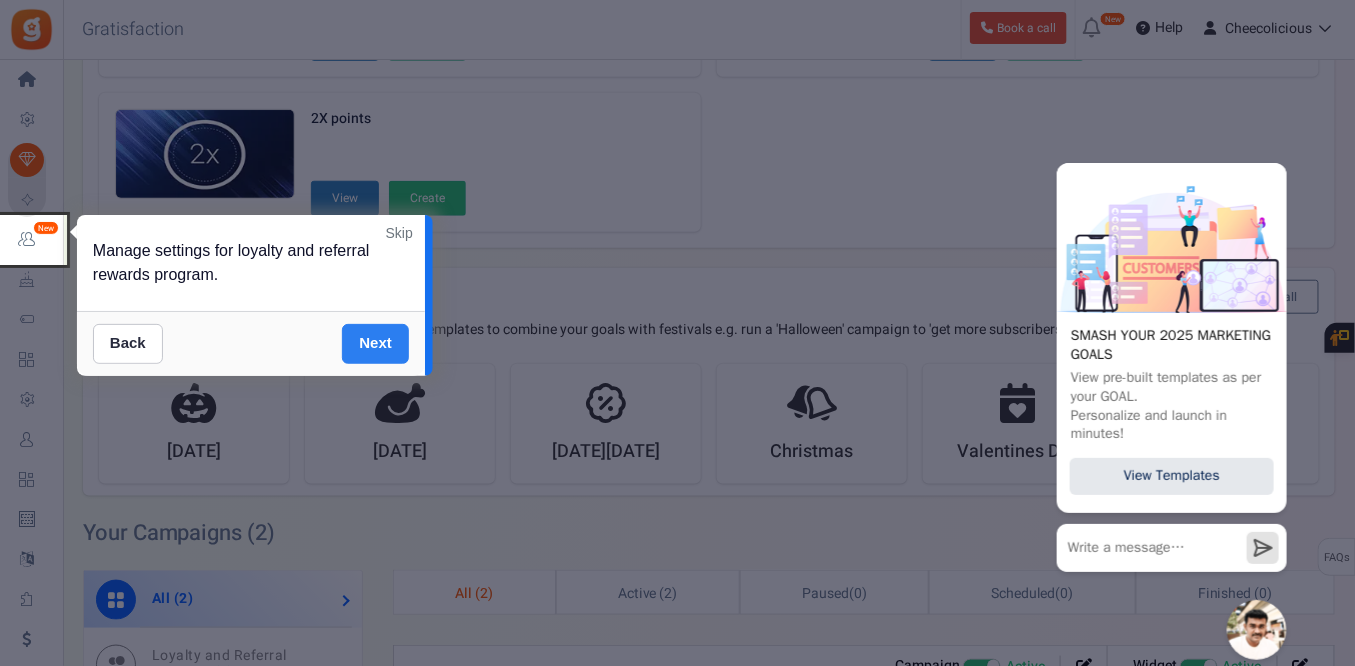 click on "Next" at bounding box center (375, 344) 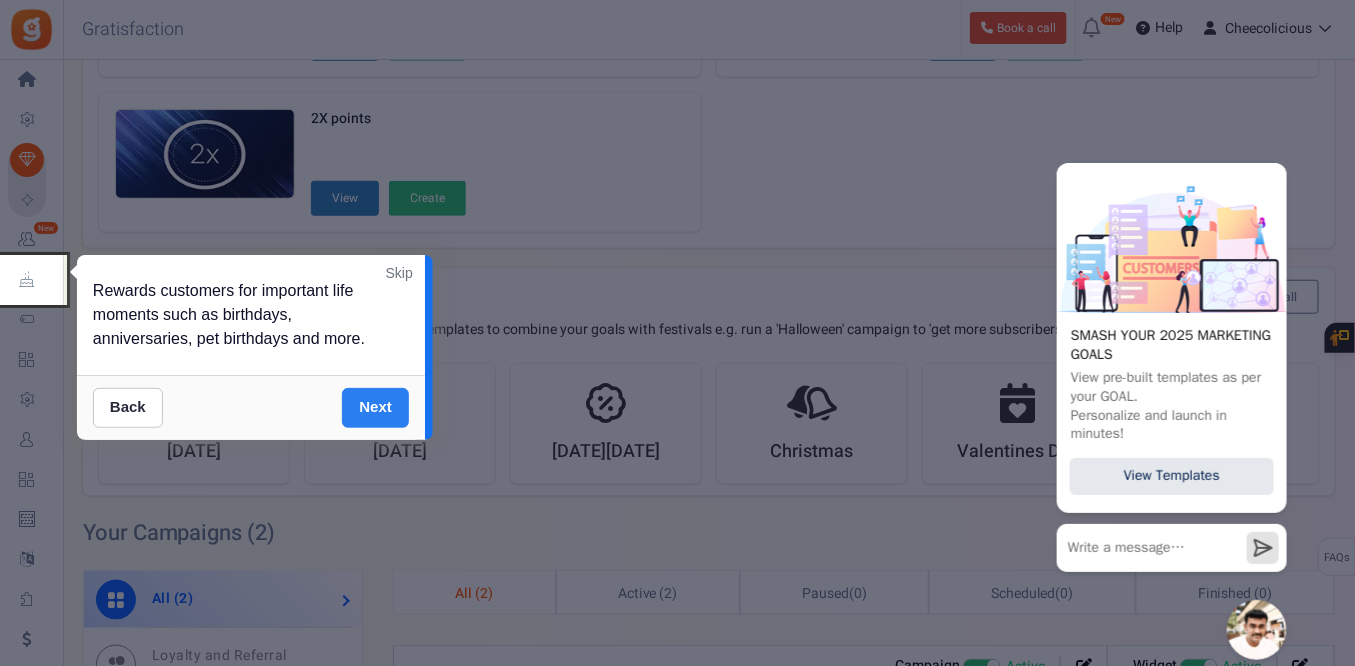 click on "Next" at bounding box center (375, 408) 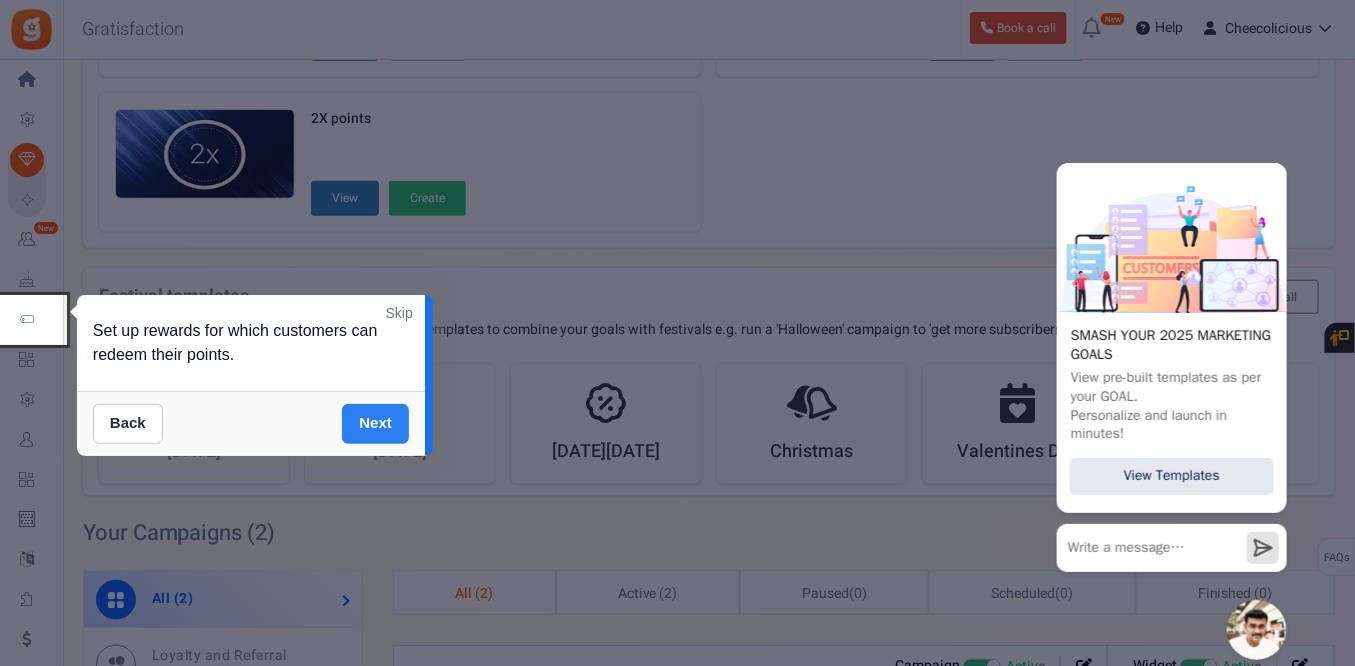 click on "Next" at bounding box center (375, 424) 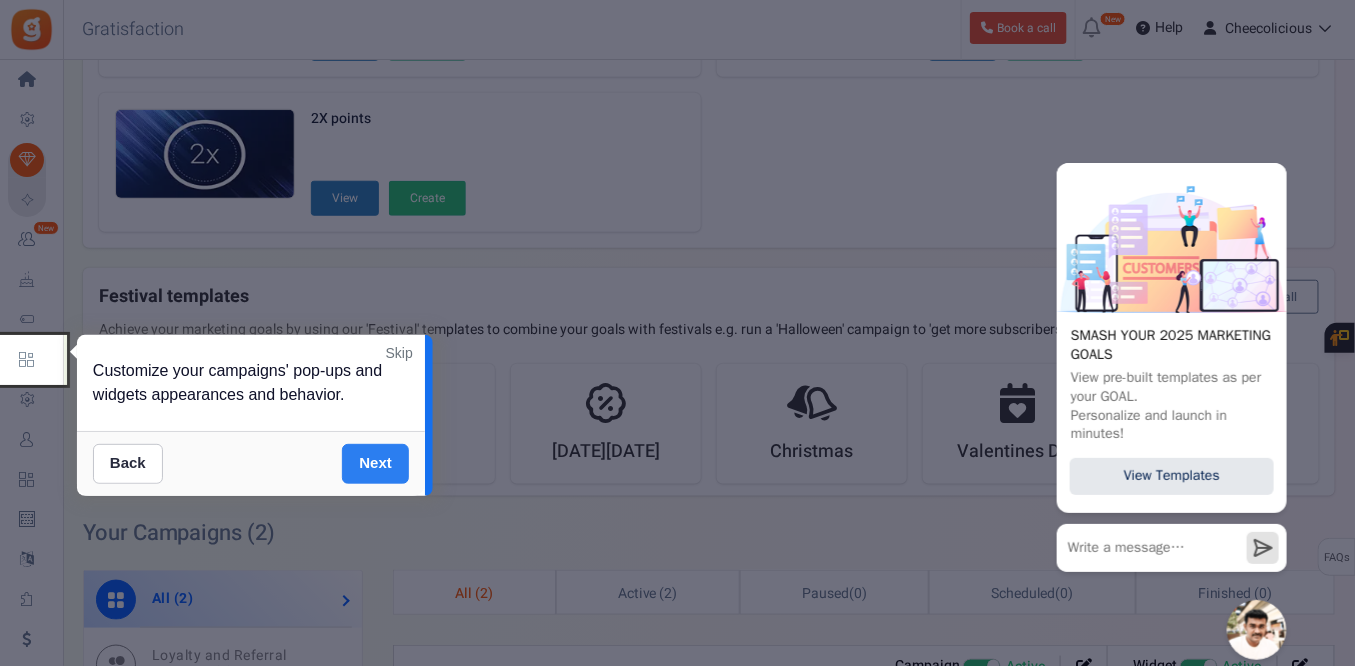 click on "Next" at bounding box center (375, 464) 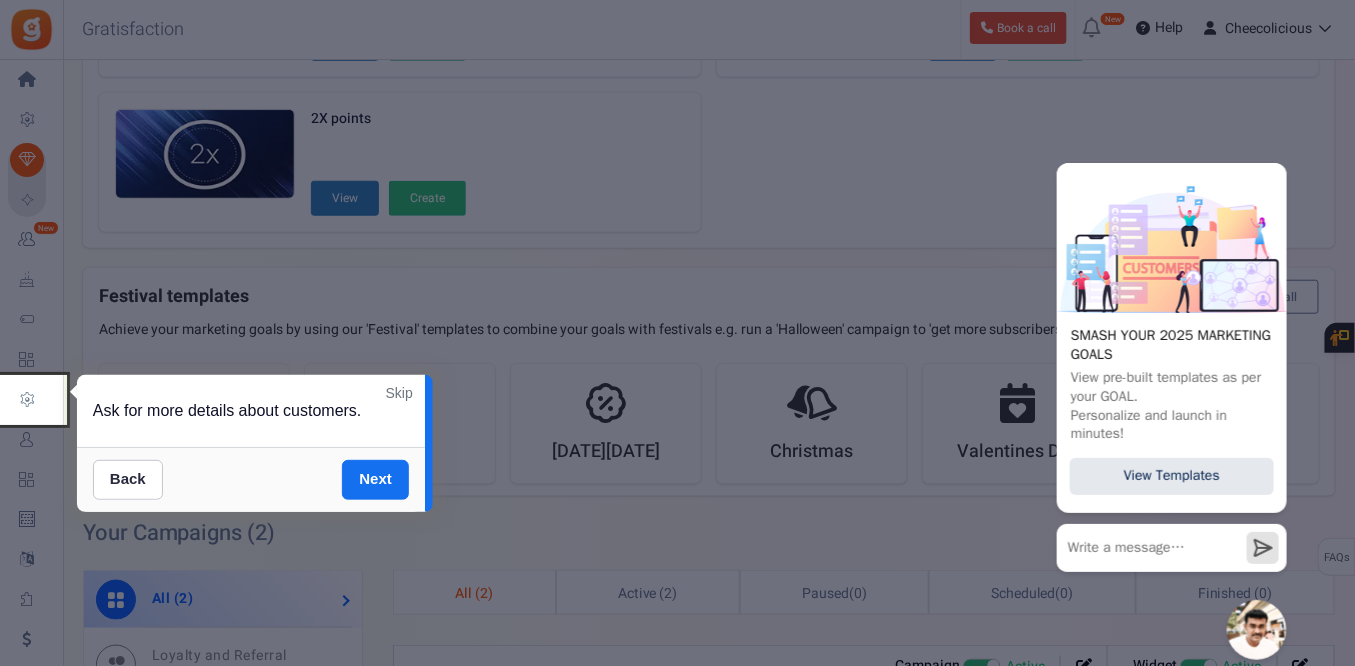click at bounding box center [677, 333] 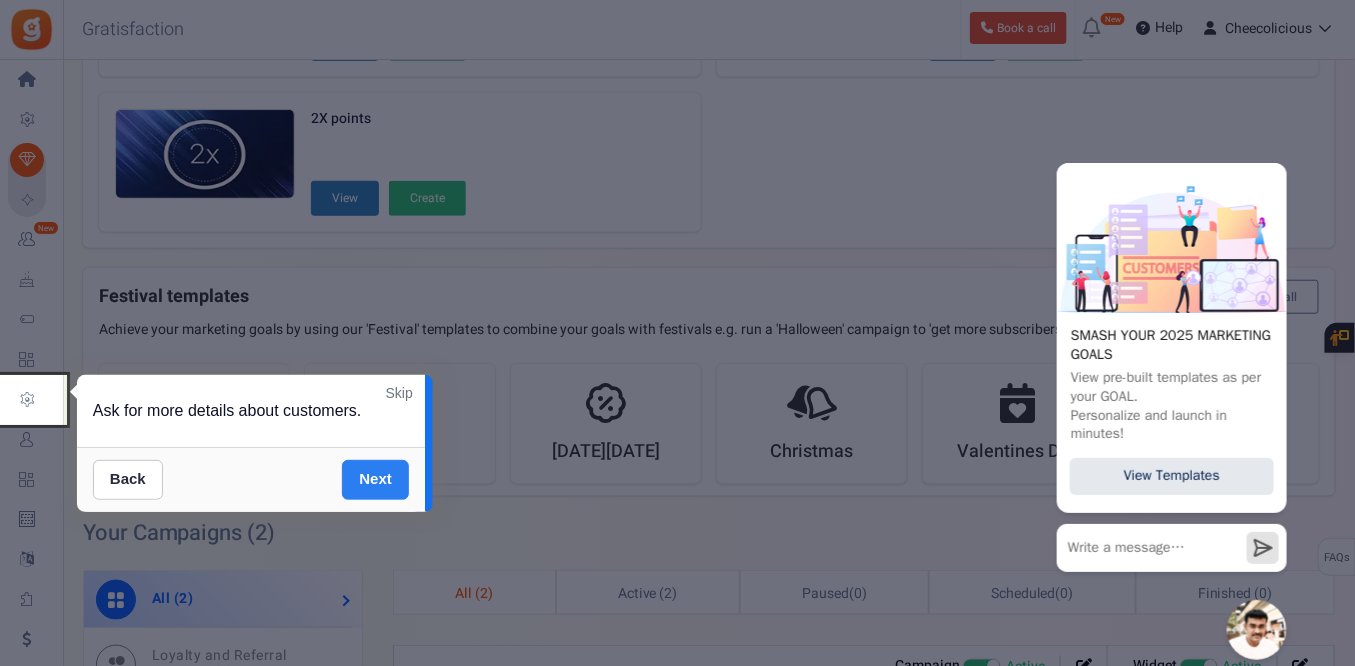 click on "Next" at bounding box center (375, 480) 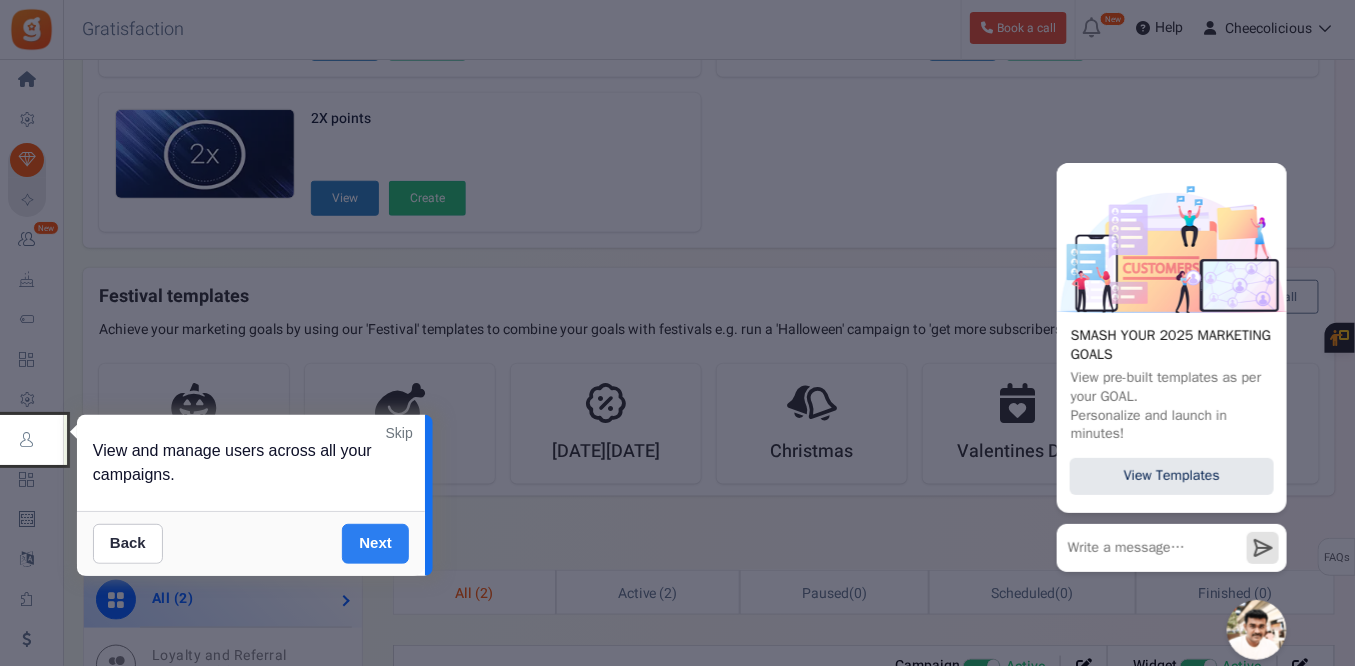 click on "Next" at bounding box center [375, 544] 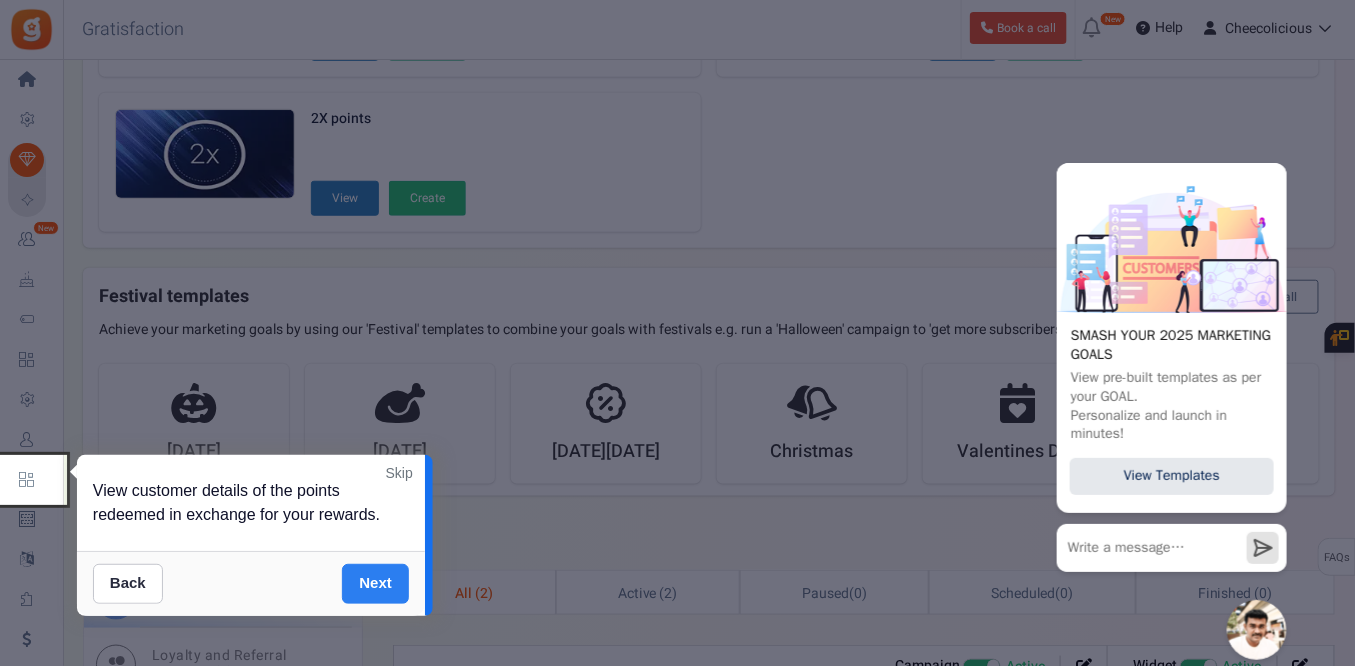 click on "Next" at bounding box center (375, 584) 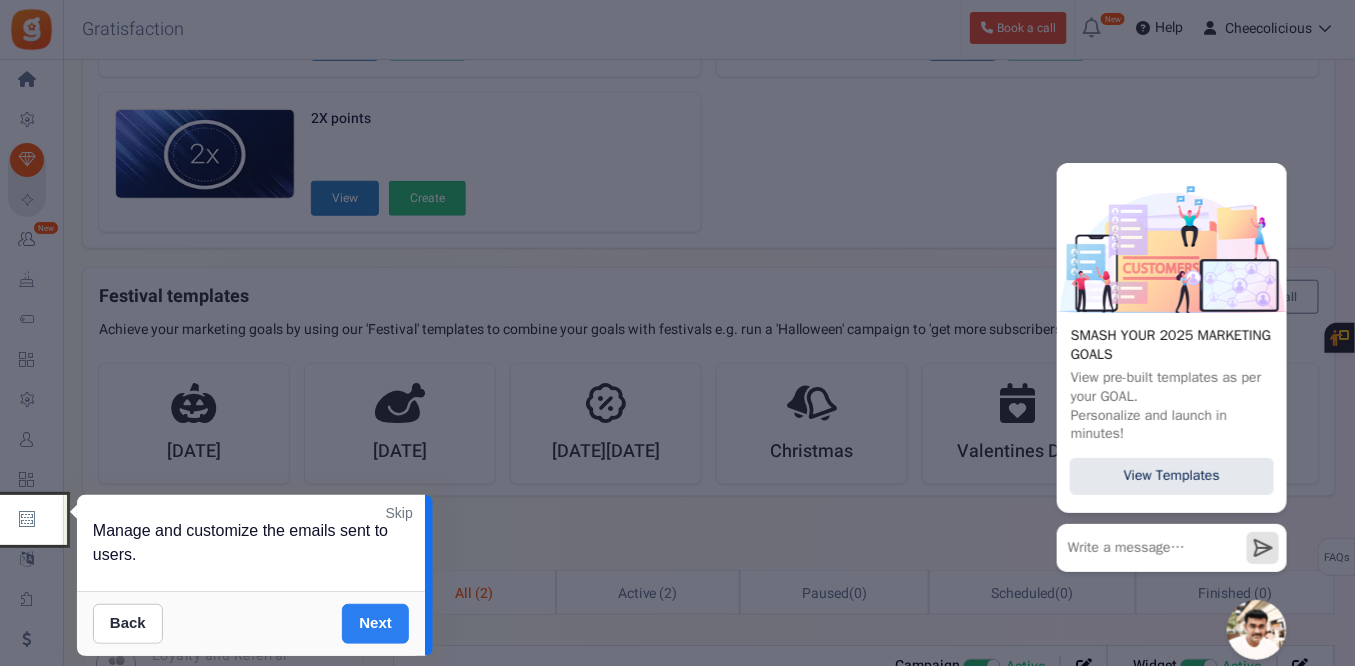 click on "Next" at bounding box center [375, 624] 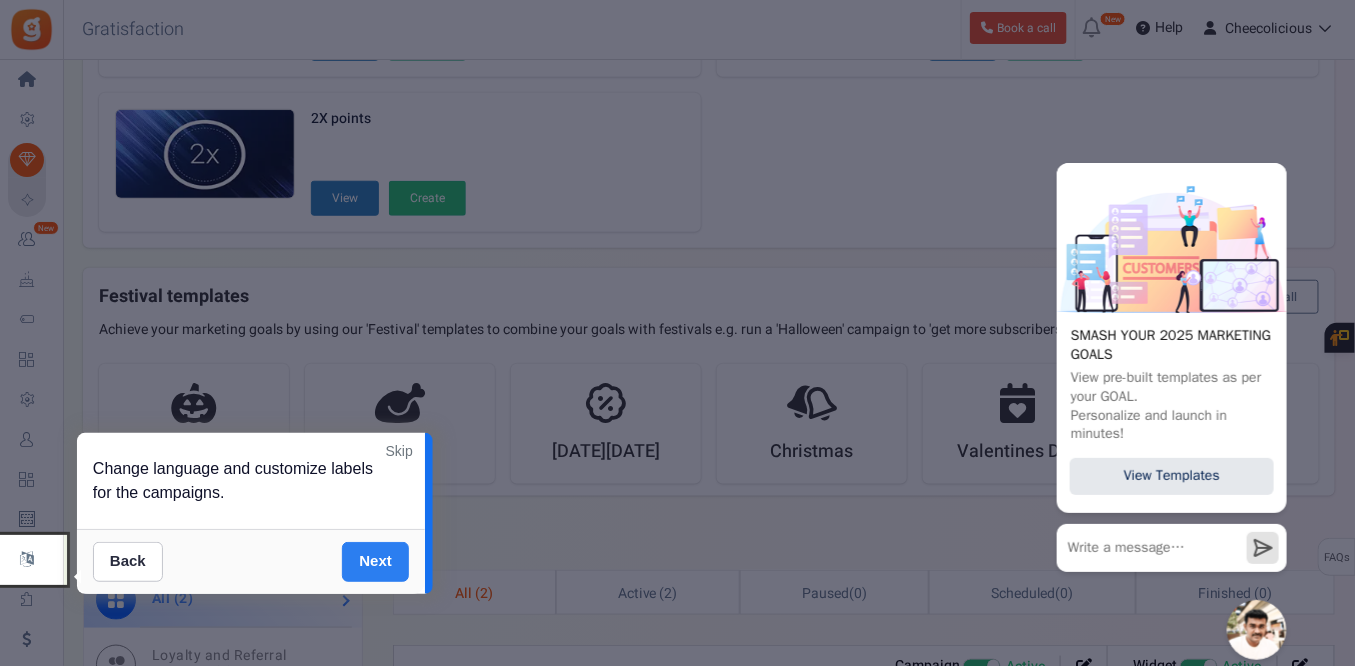 click on "Next" at bounding box center (375, 562) 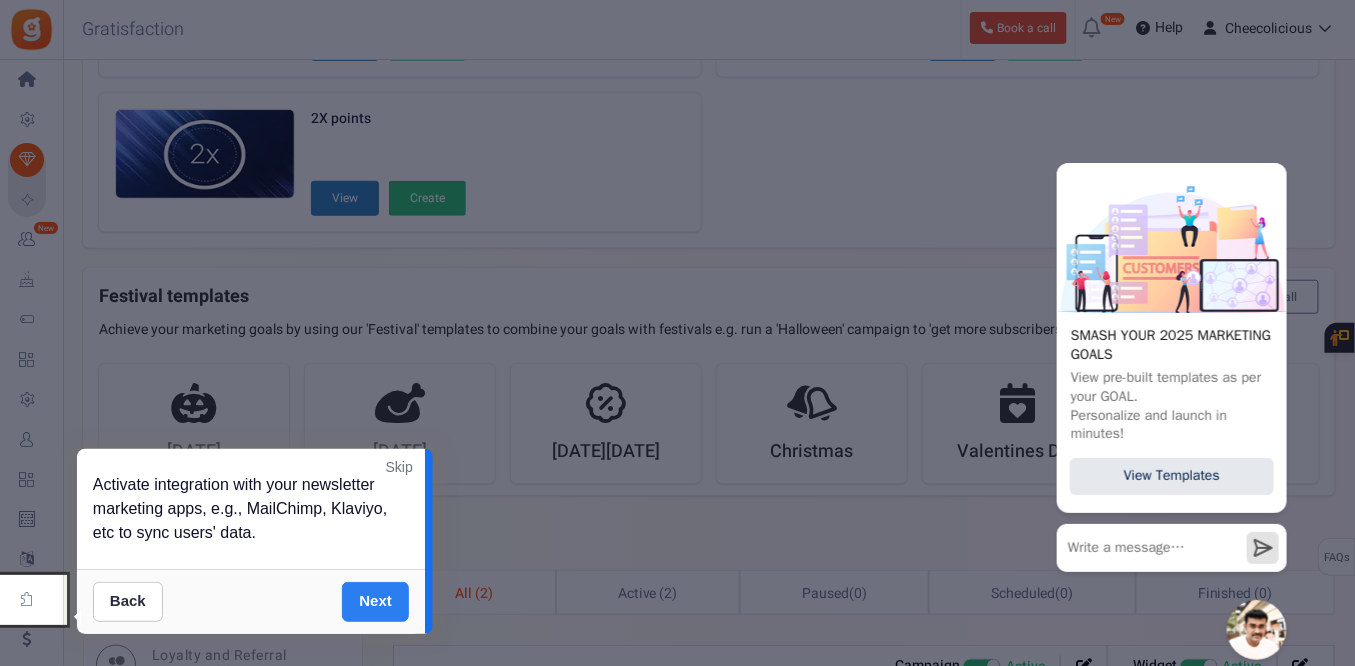 scroll, scrollTop: 732, scrollLeft: 0, axis: vertical 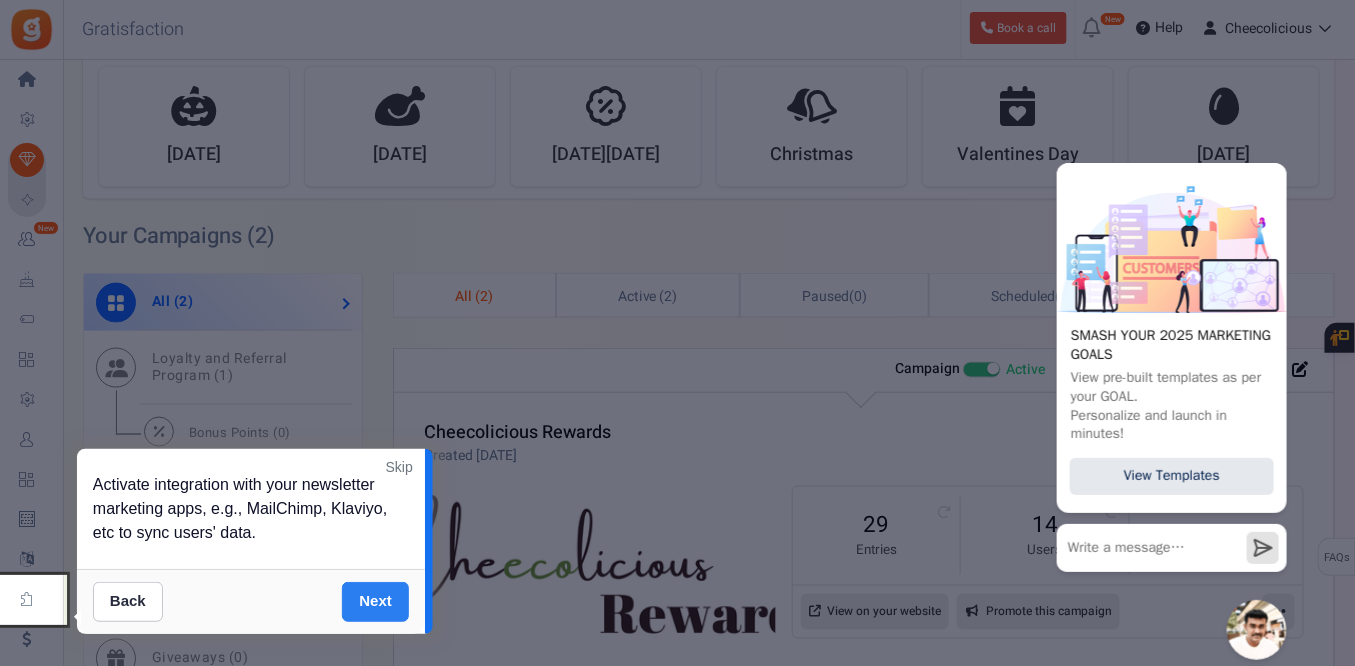 click on "Next" at bounding box center (375, 602) 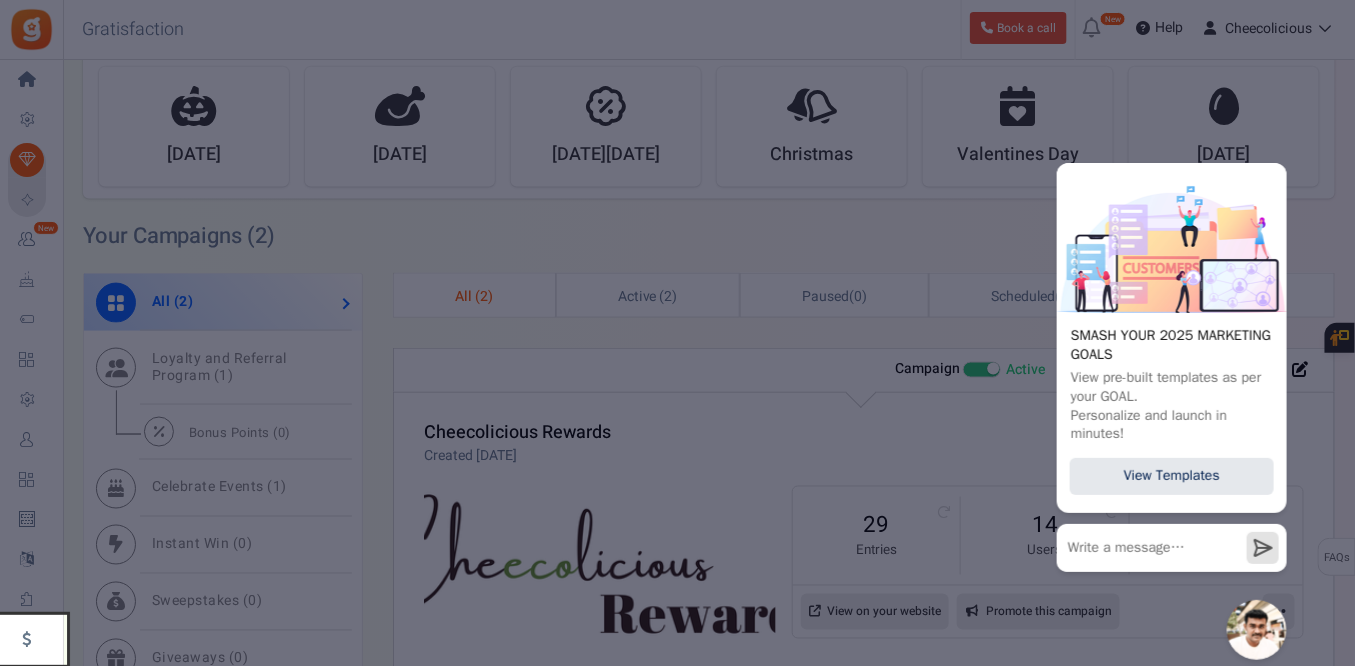 scroll, scrollTop: 1068, scrollLeft: 0, axis: vertical 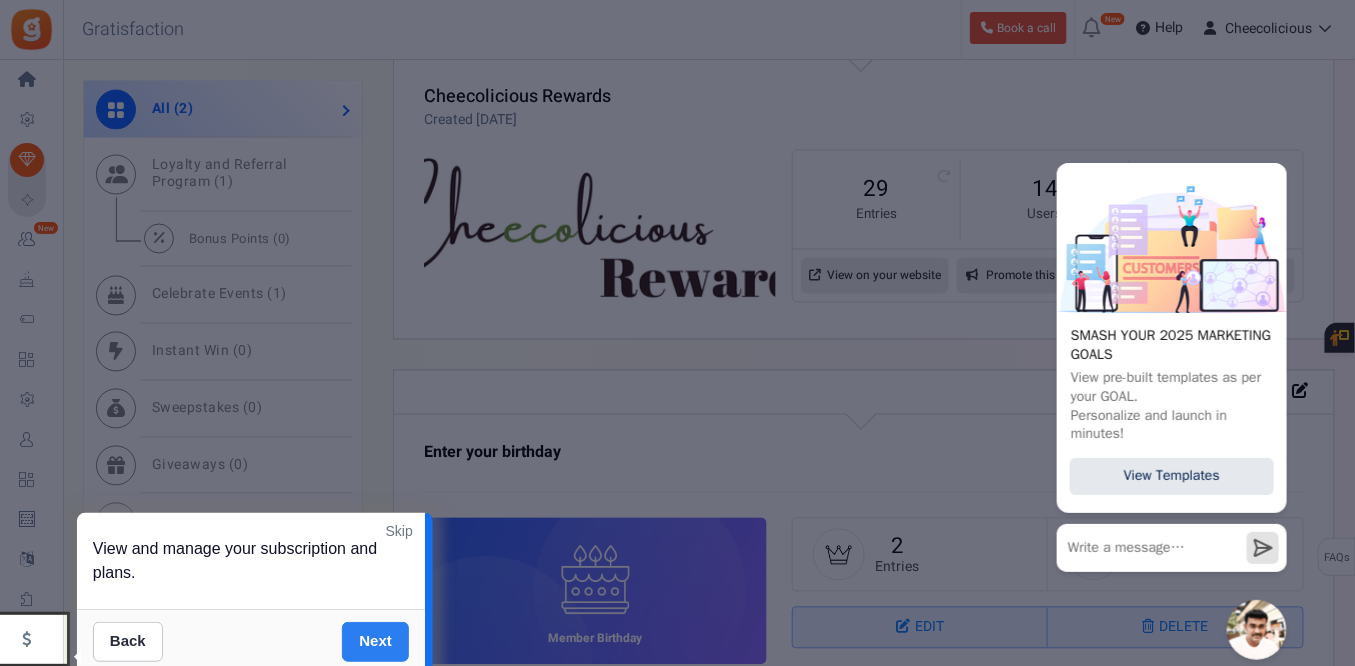 click on "Next" at bounding box center (375, 642) 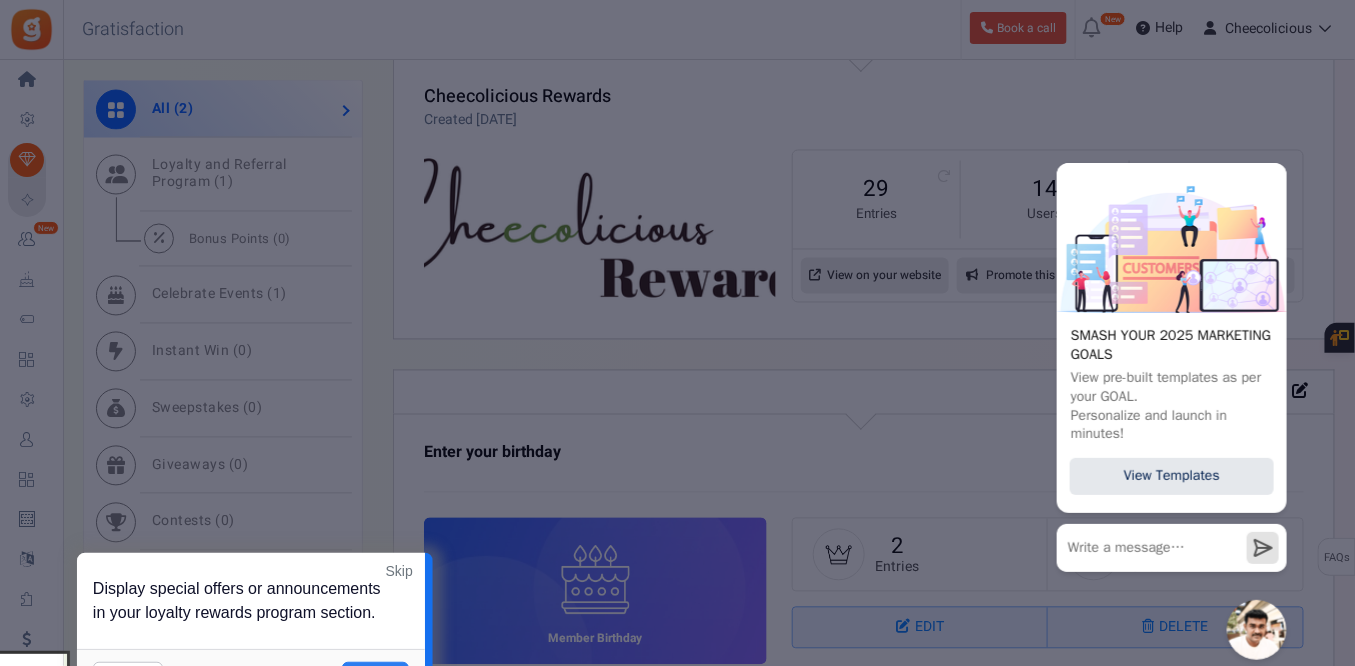 scroll, scrollTop: 1208, scrollLeft: 0, axis: vertical 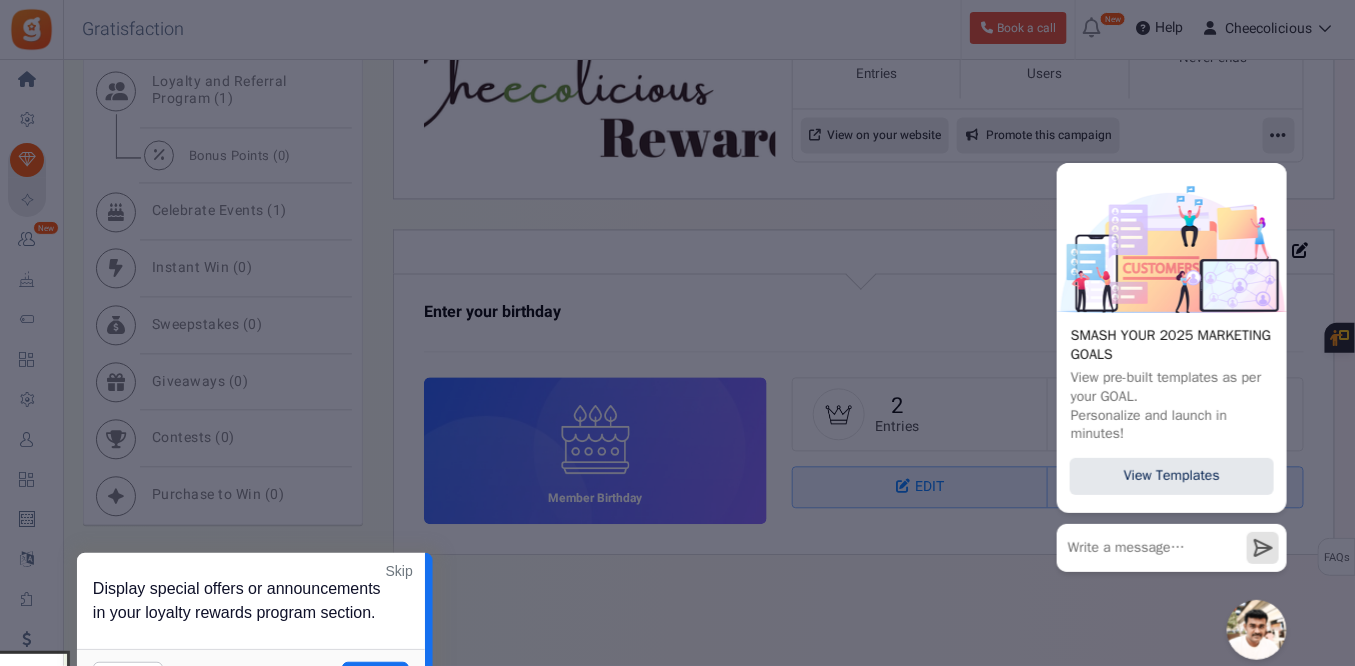 click on "Back Next" at bounding box center (251, 681) 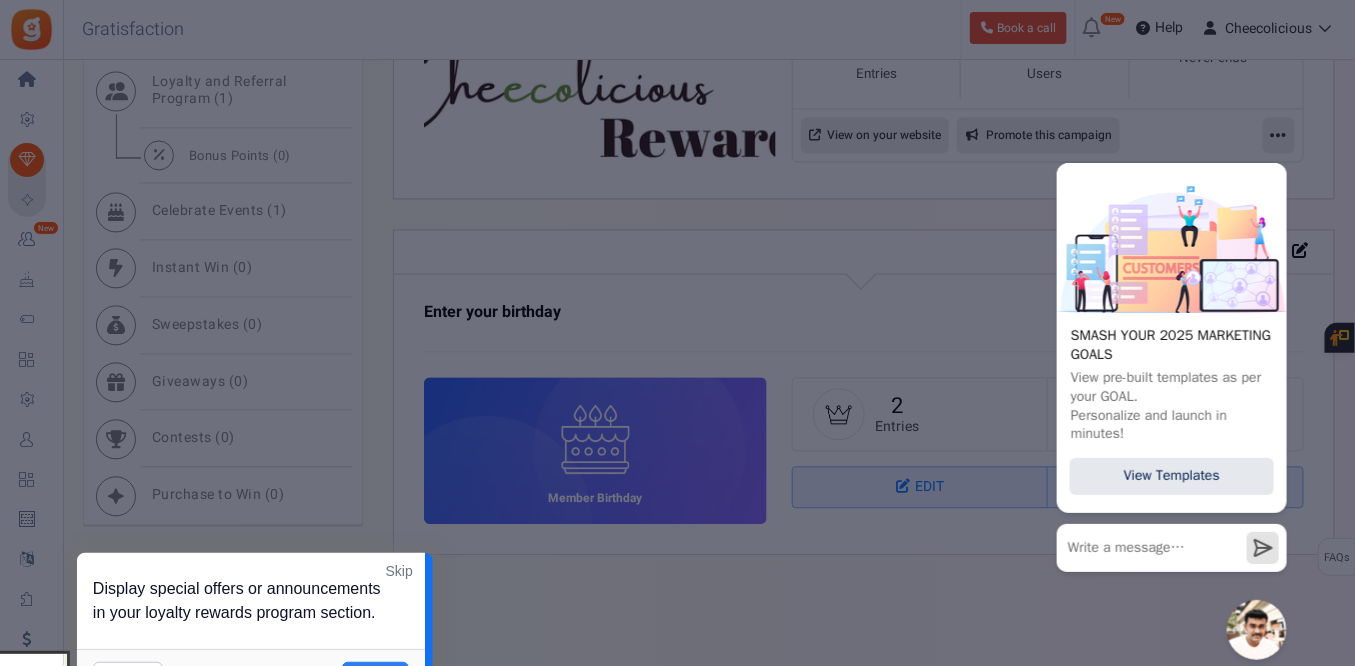 click on "Next" at bounding box center [375, 682] 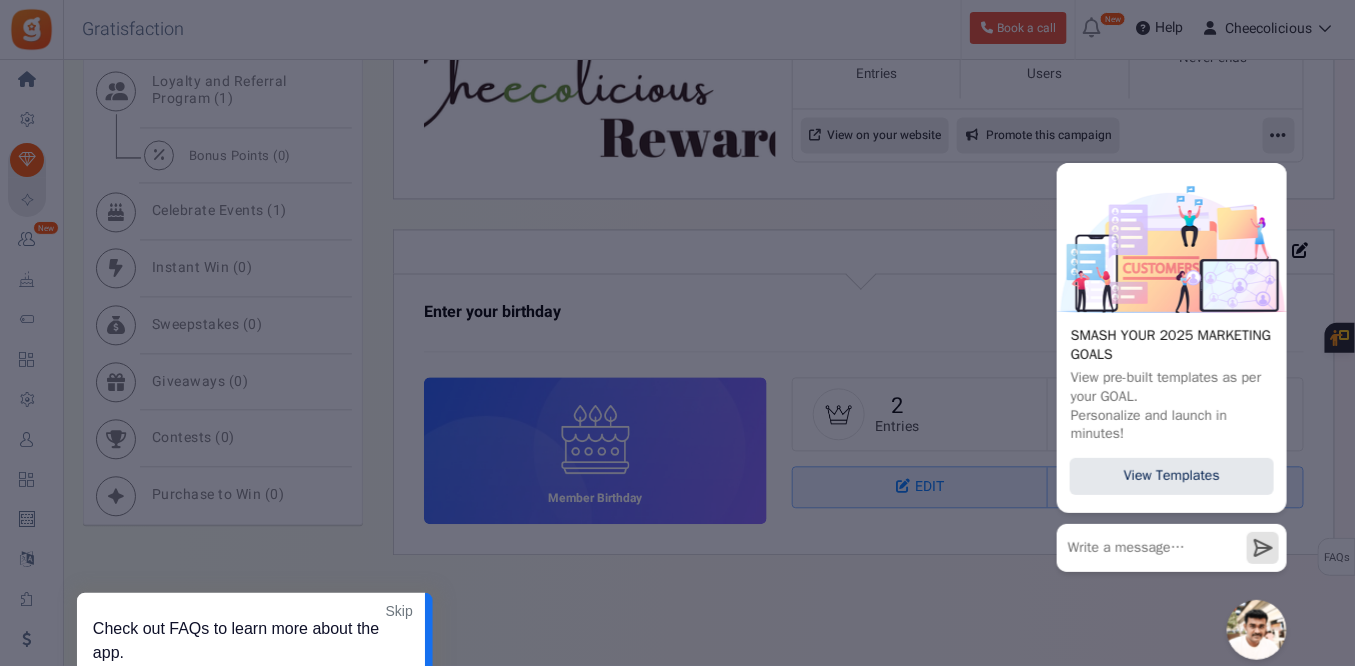 click on "Skip" at bounding box center (399, 611) 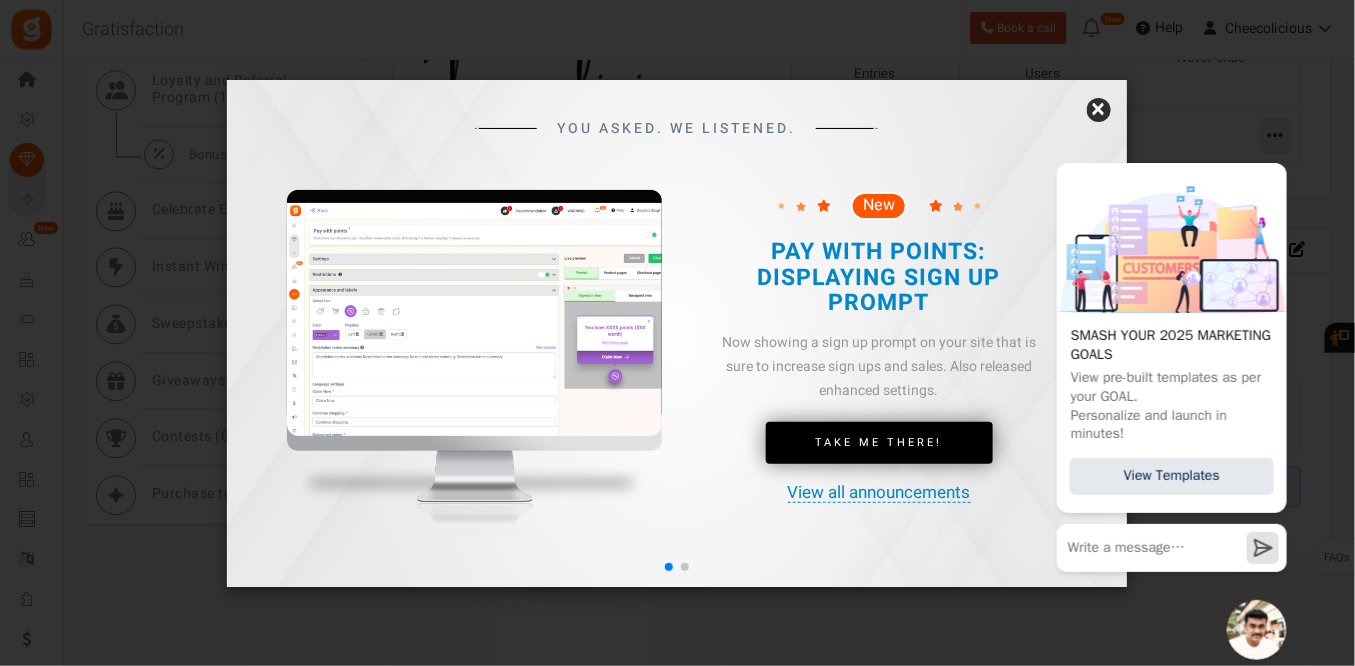 scroll, scrollTop: 0, scrollLeft: 0, axis: both 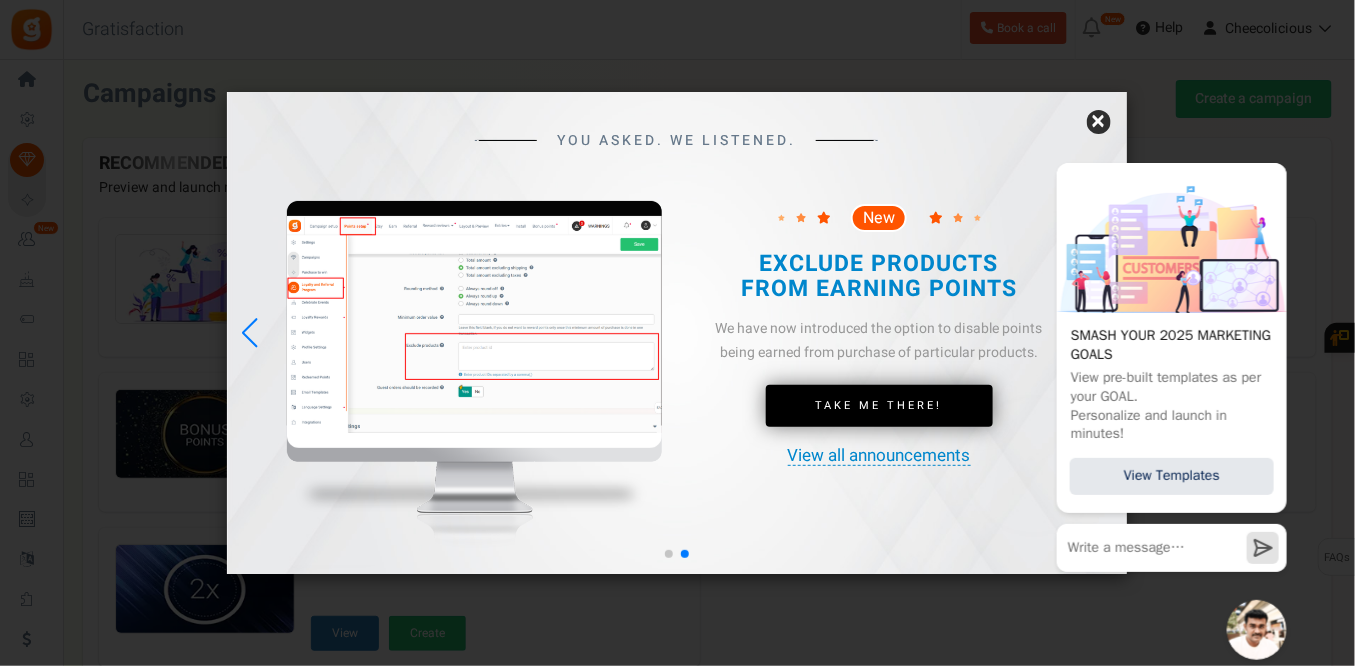 click on "×" at bounding box center [1099, 122] 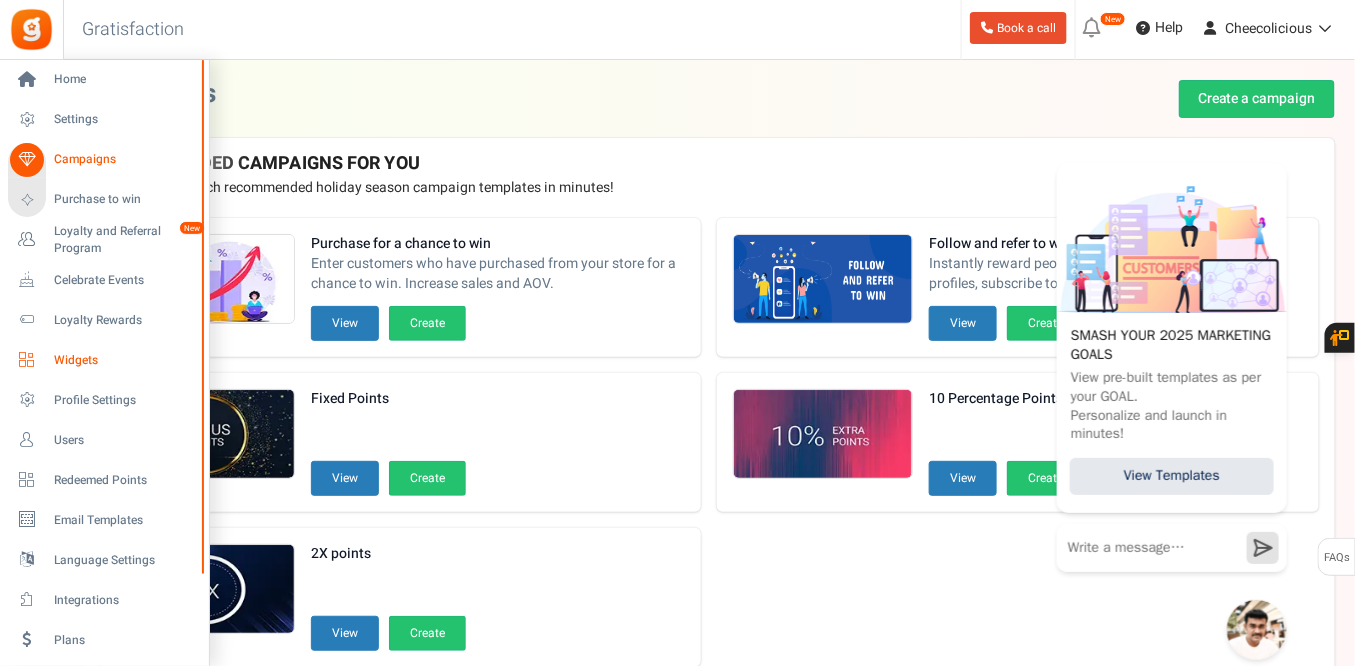 click on "Widgets" at bounding box center (104, 360) 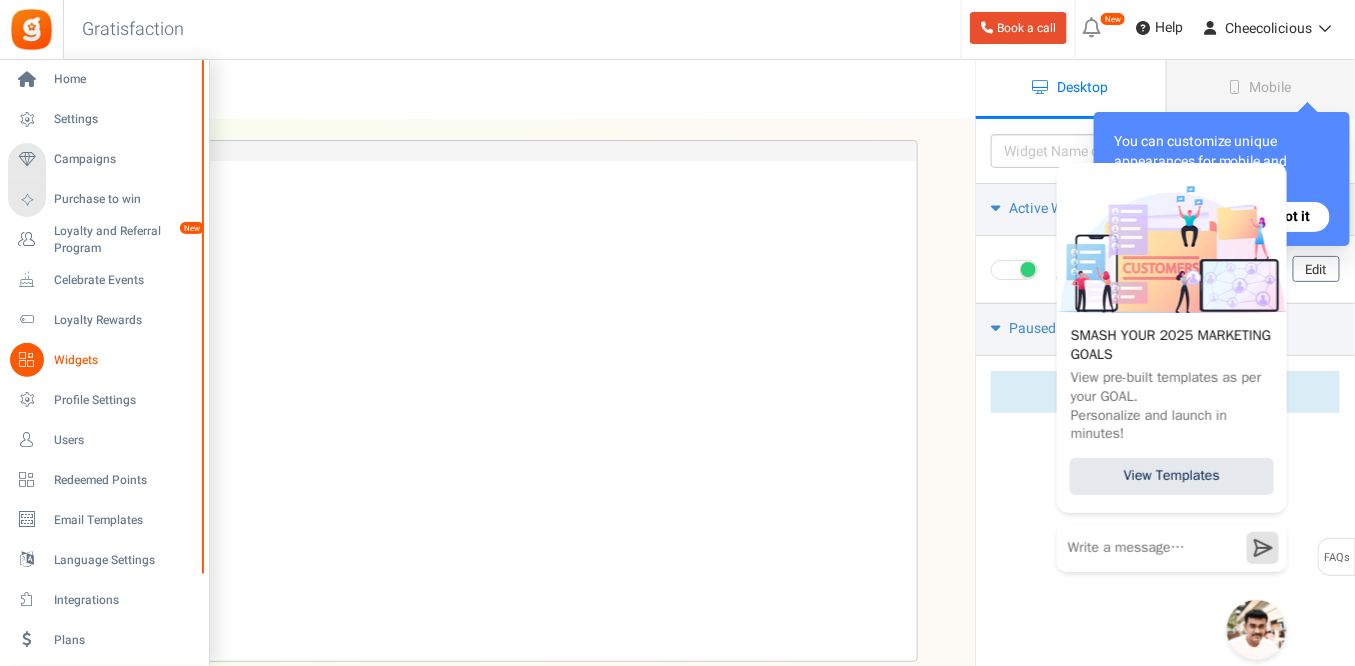 scroll, scrollTop: 0, scrollLeft: 0, axis: both 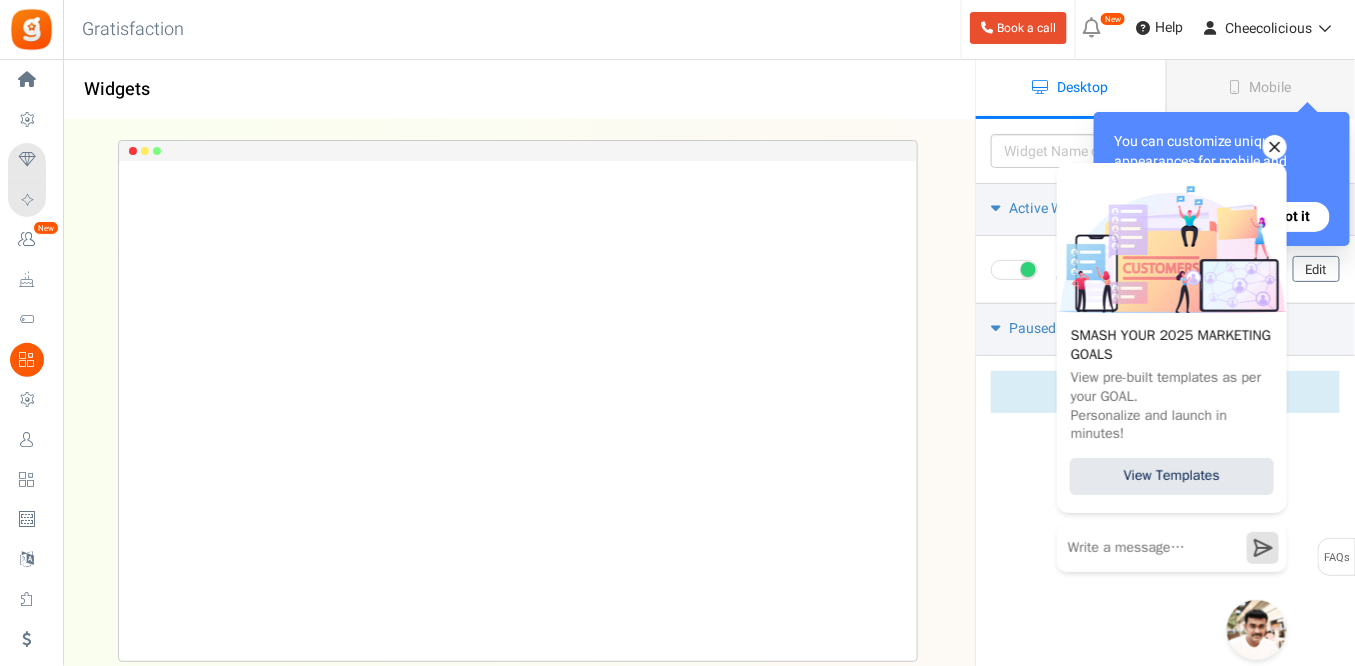 click 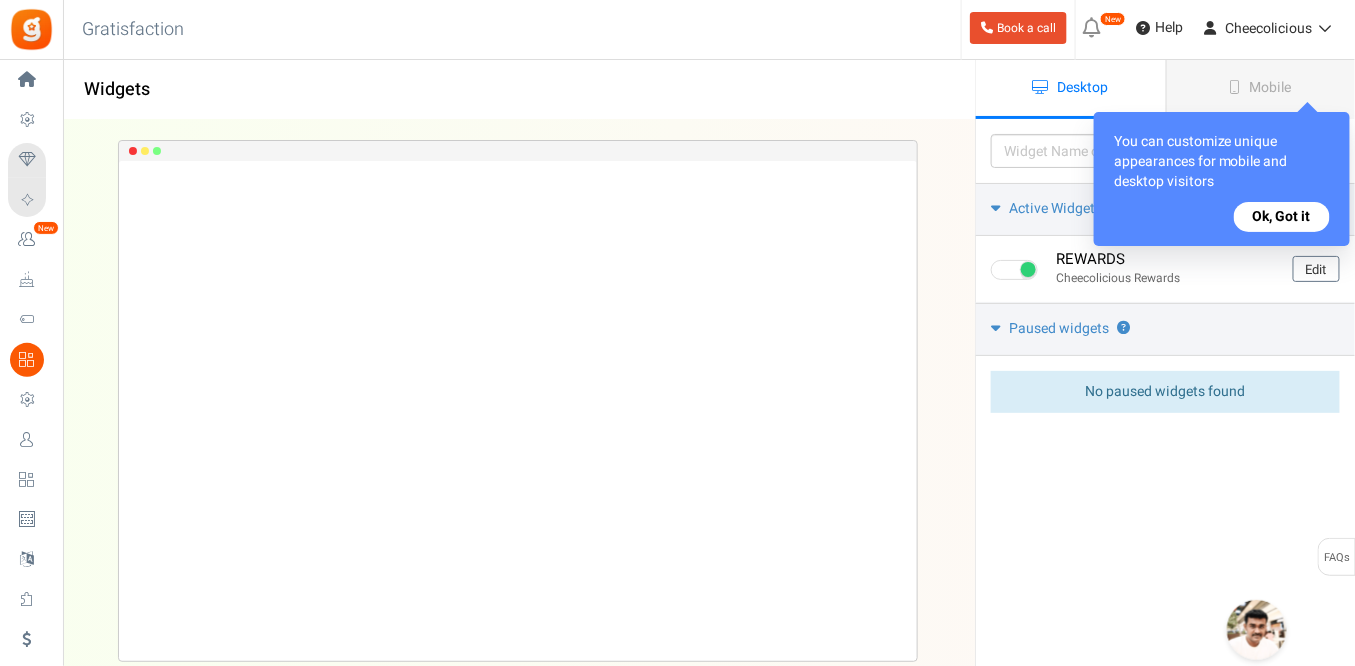 click on "Ok, Got it" at bounding box center (1282, 217) 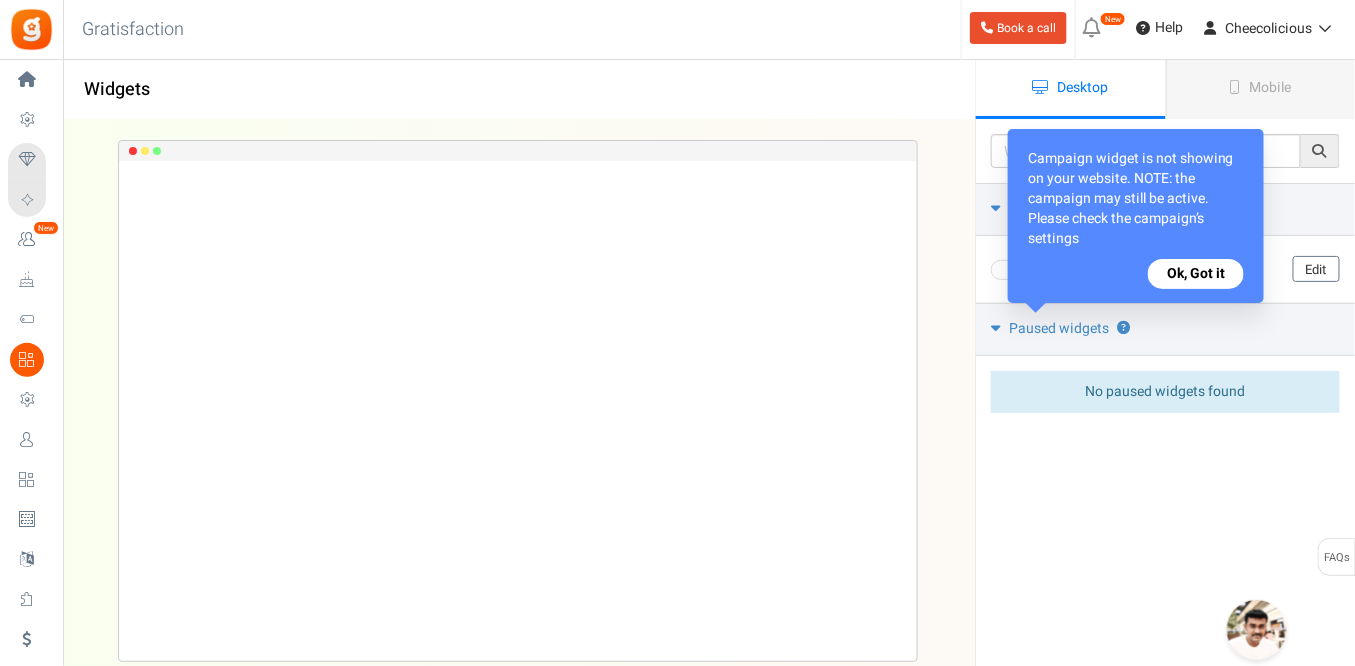 click on "Ok, Got it" at bounding box center [1196, 274] 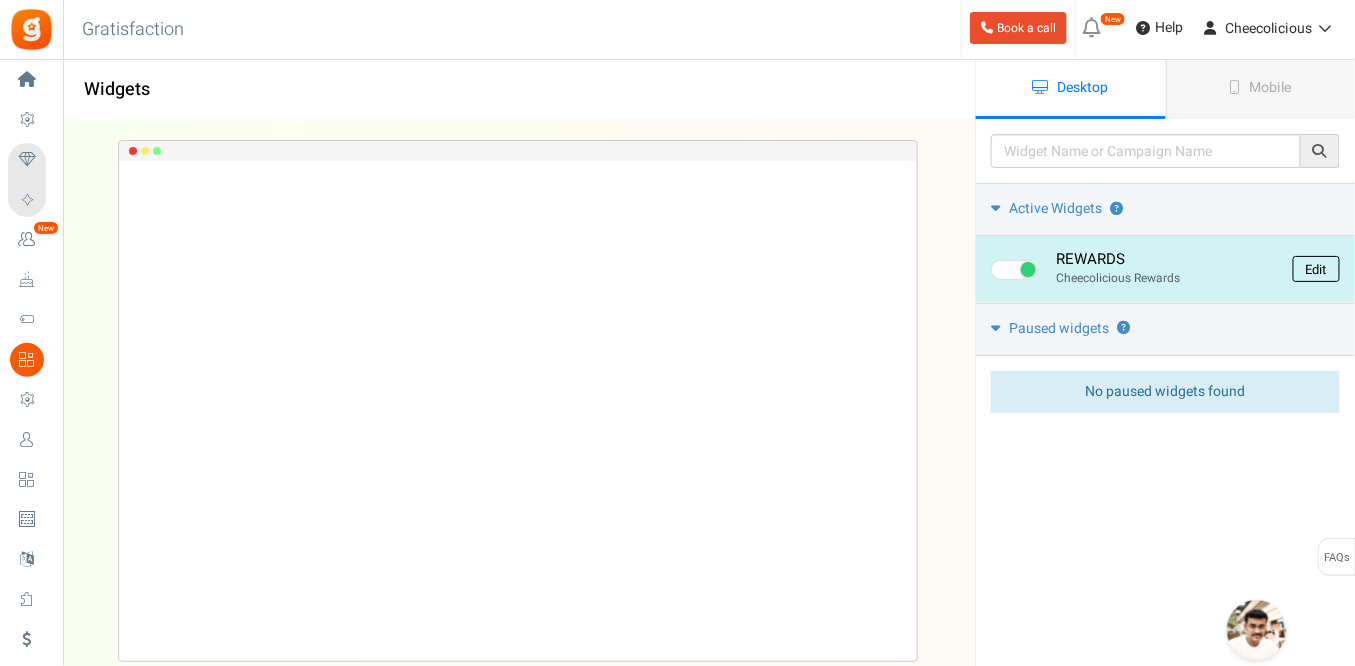 click on "Edit" at bounding box center (1316, 269) 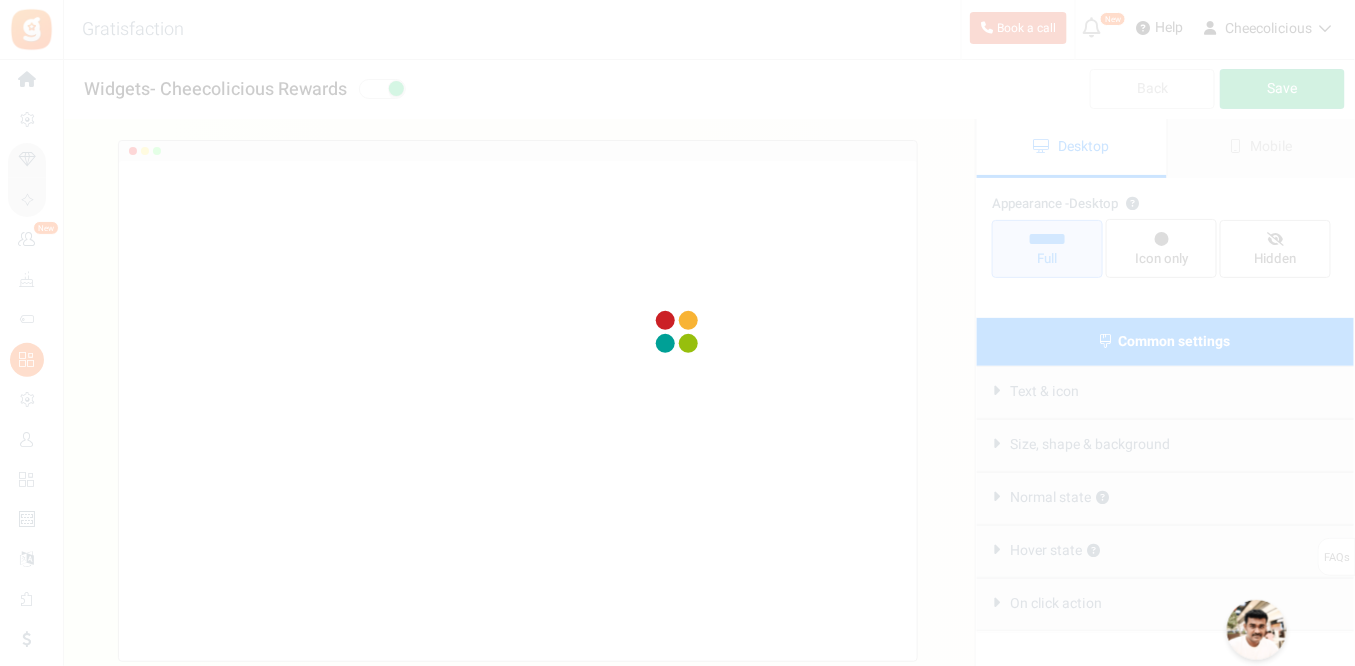 radio on "true" 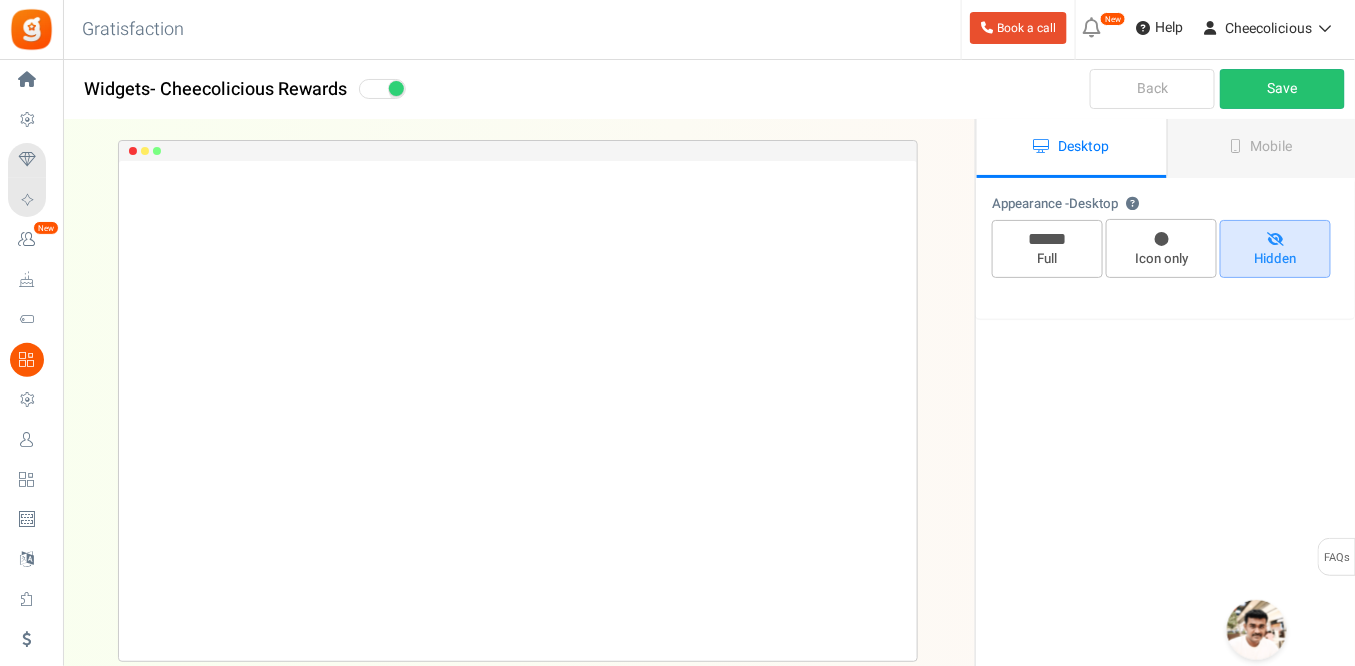 scroll, scrollTop: 0, scrollLeft: 0, axis: both 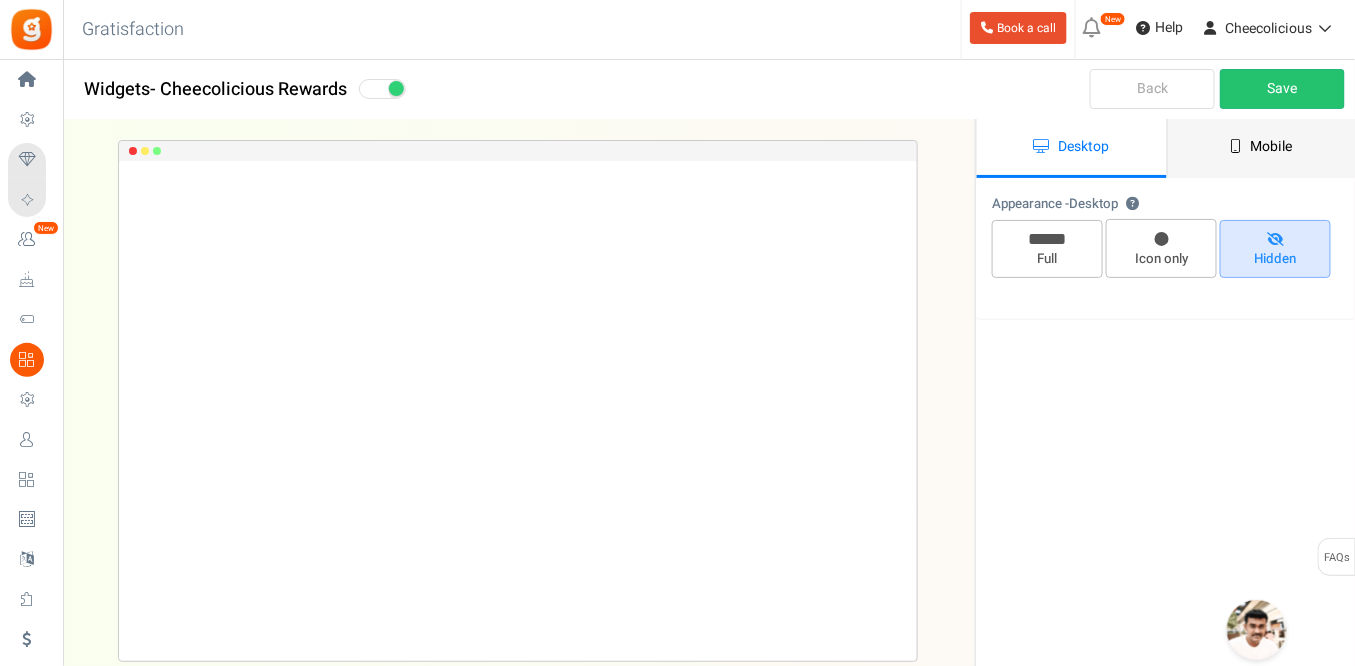 click on "Mobile" at bounding box center (1262, 148) 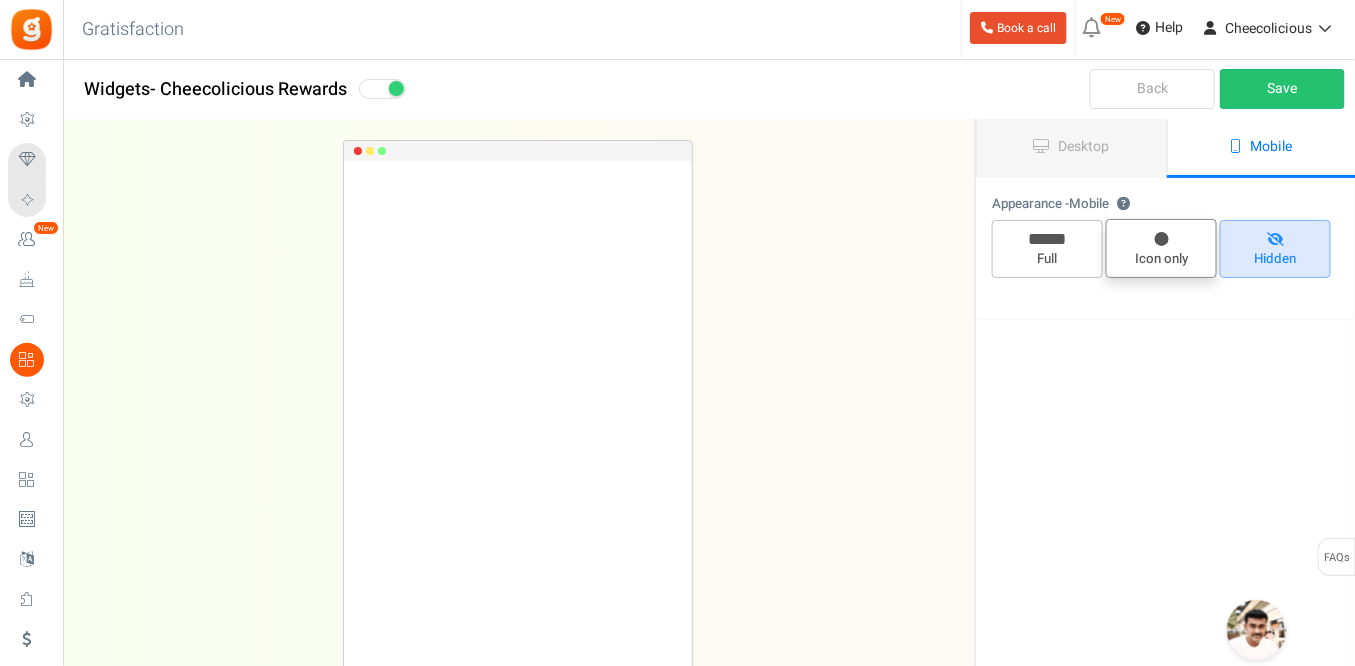 click on "Icon only" at bounding box center [1161, 259] 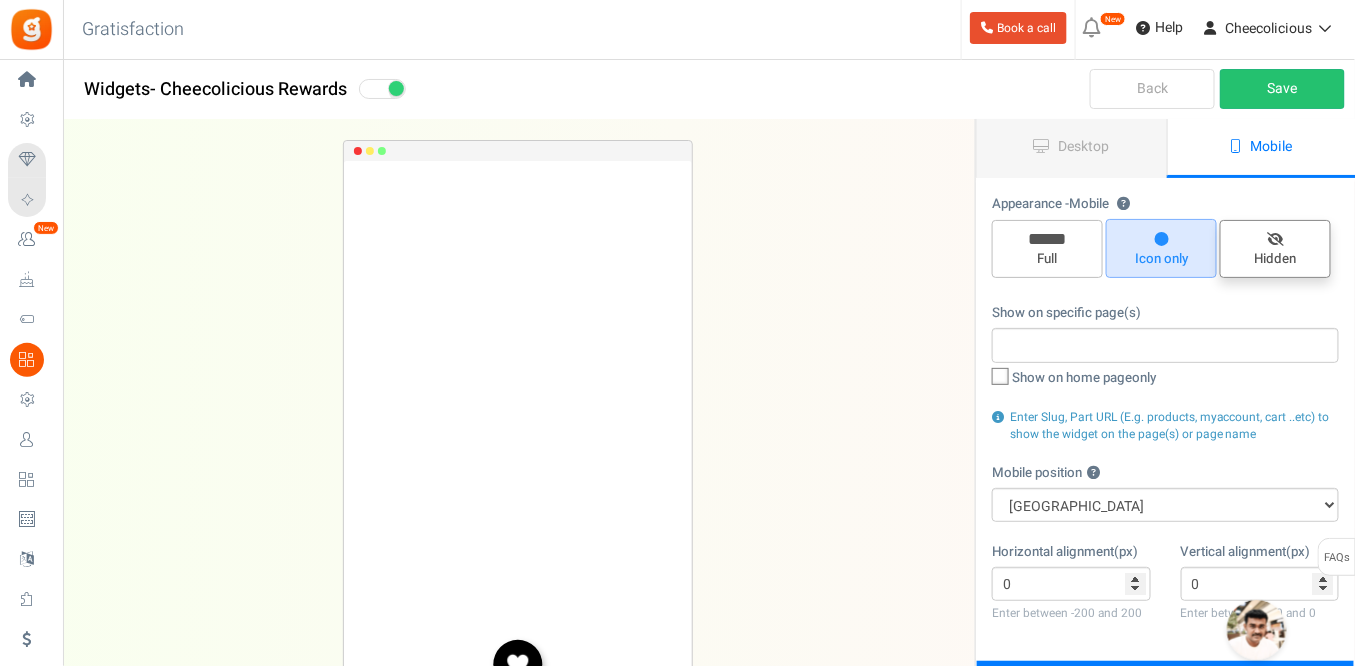 click on "Hidden" at bounding box center (1275, 249) 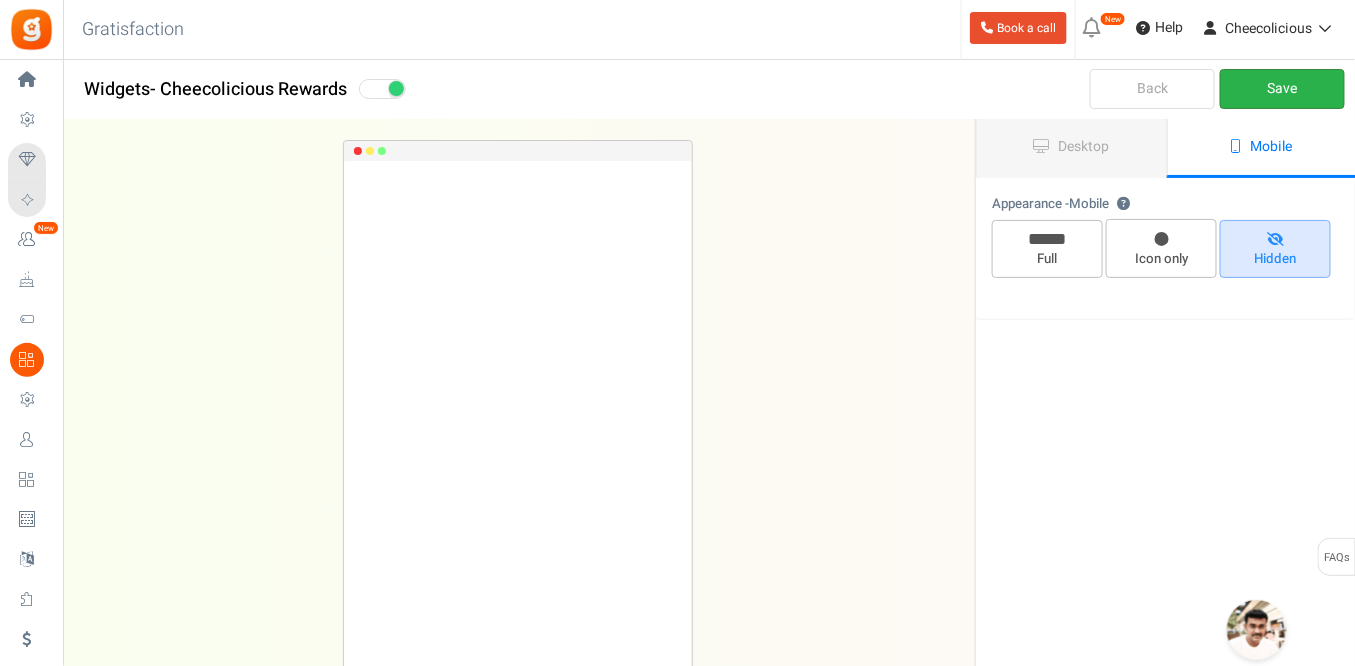 click on "Save" at bounding box center [1282, 89] 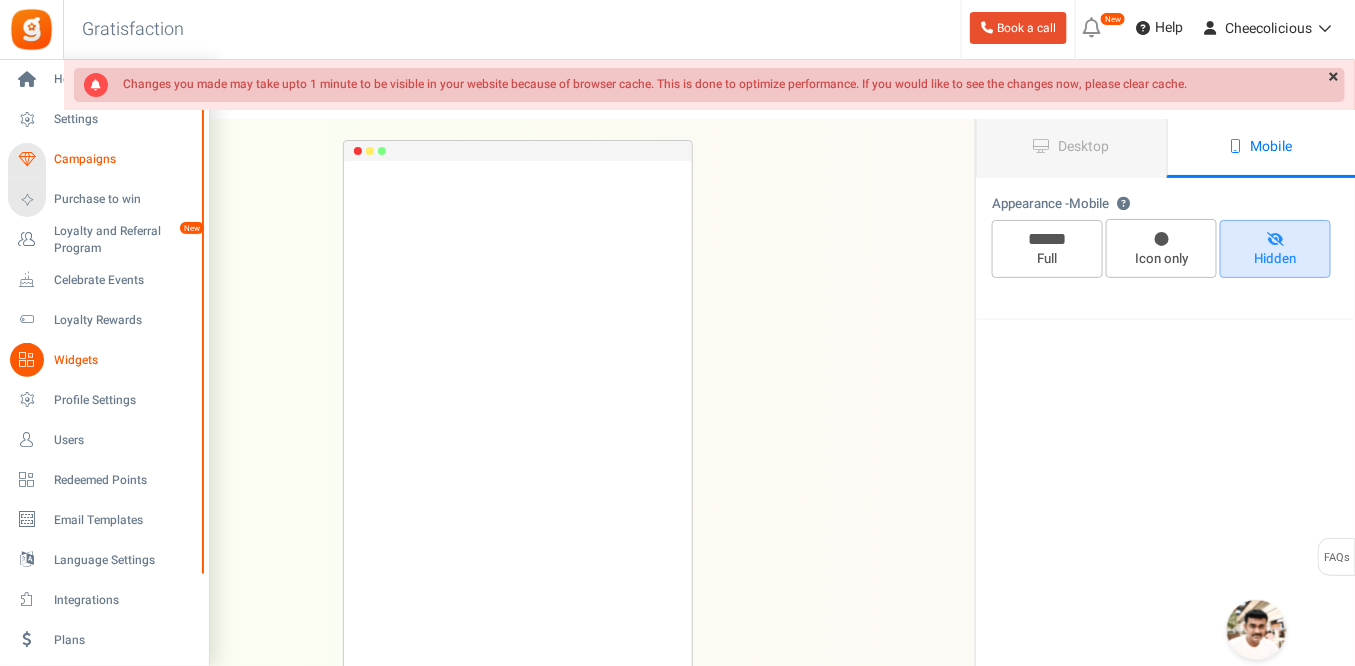 click on "Campaigns" at bounding box center (124, 159) 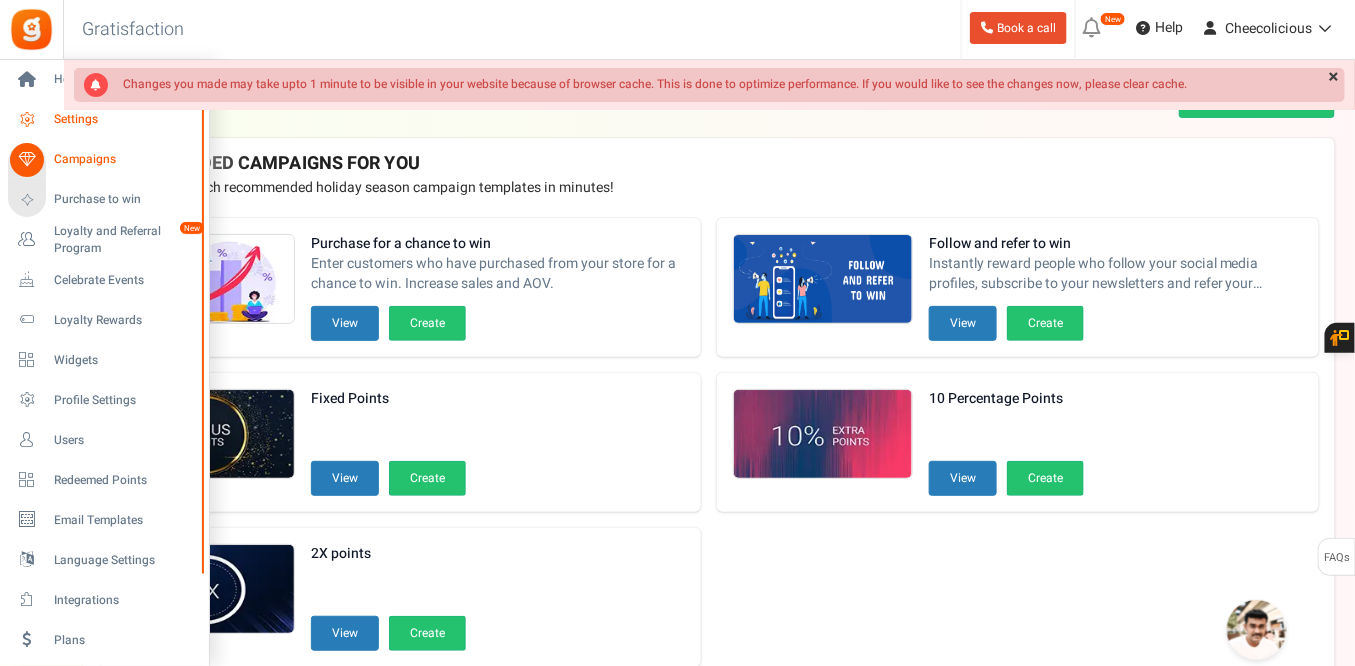 click at bounding box center [27, 120] 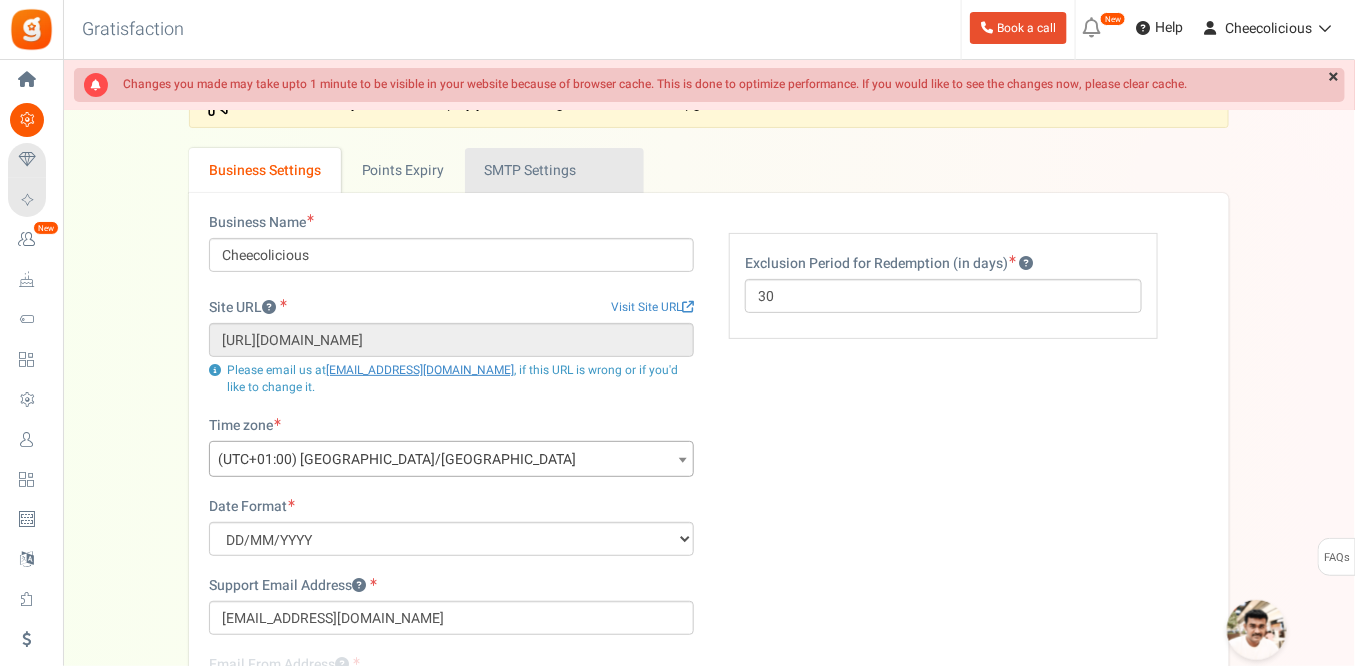click on "Active SMTP Settings" at bounding box center [554, 170] 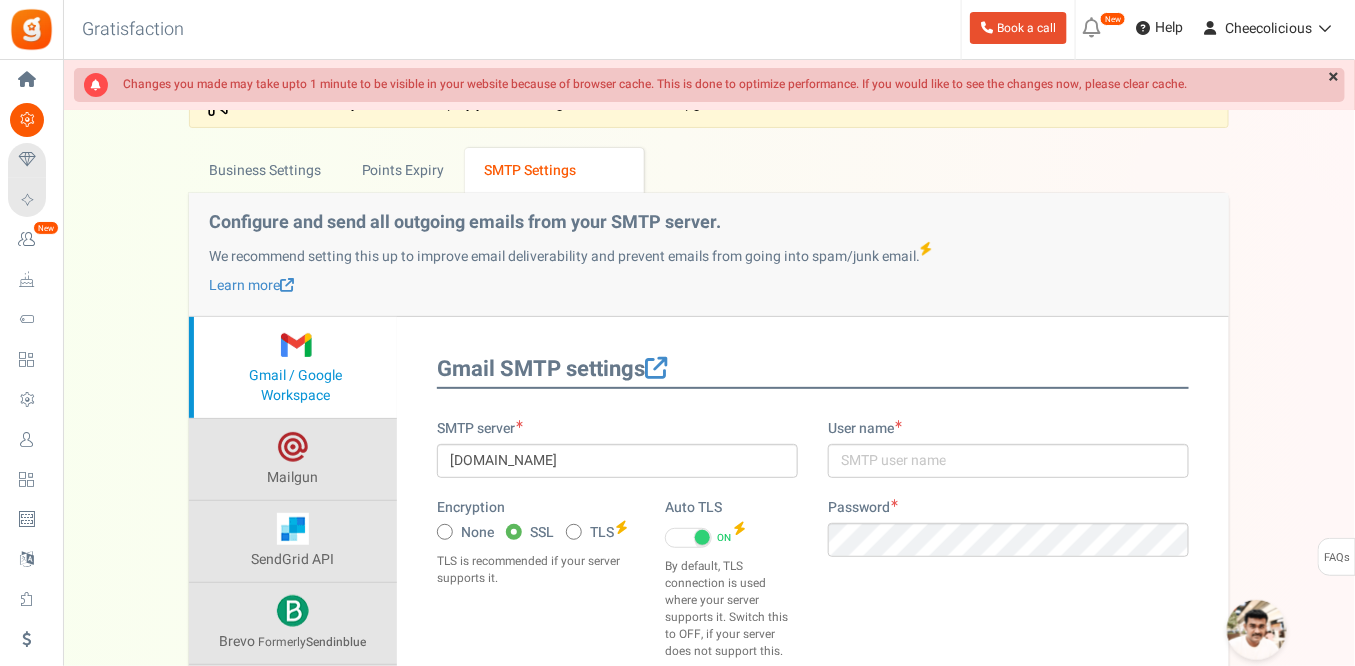 click on "Settings
In this section you will setup your business details and points expiry
Footer credit !  Do you want to display your branding on the front end? Upgrade to
Footer credit  add on.
Business Settings
Points Expiry
Admin Notifications
Active SMTP Settings
Business Name
Cheecolicious" at bounding box center (709, 506) 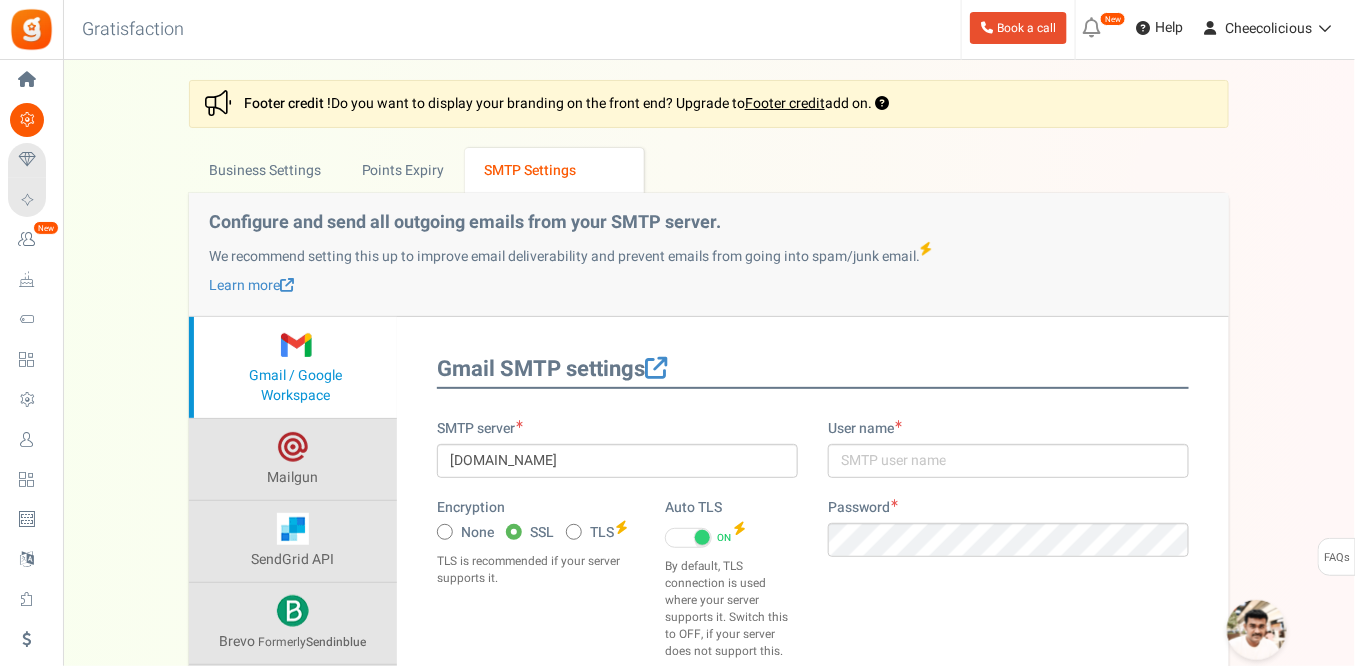 click on "Settings
In this section you will setup your business details and points expiry
Footer credit !  Do you want to display your branding on the front end? Upgrade to
Footer credit  add on.
Business Settings
Points Expiry
Admin Notifications
Active SMTP Settings
Business Name
Cheecolicious" at bounding box center (709, 506) 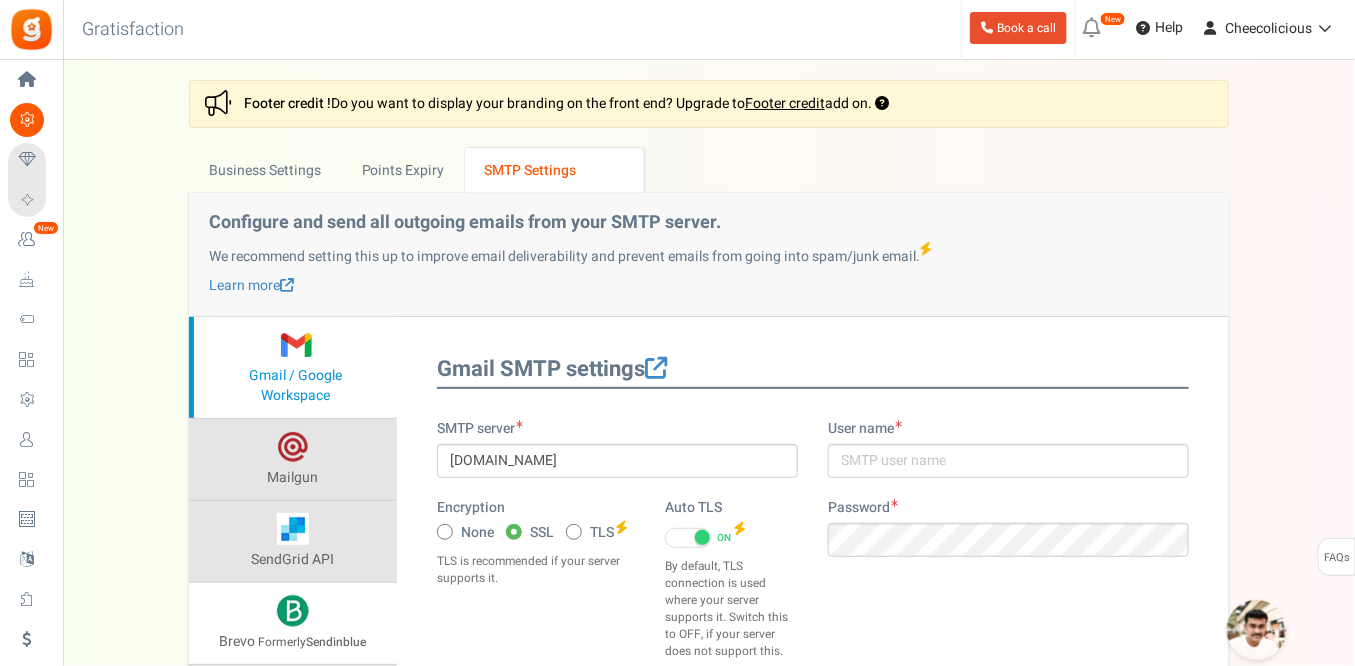 click on "Brevo
Formerly  Sendinblue" at bounding box center [293, 623] 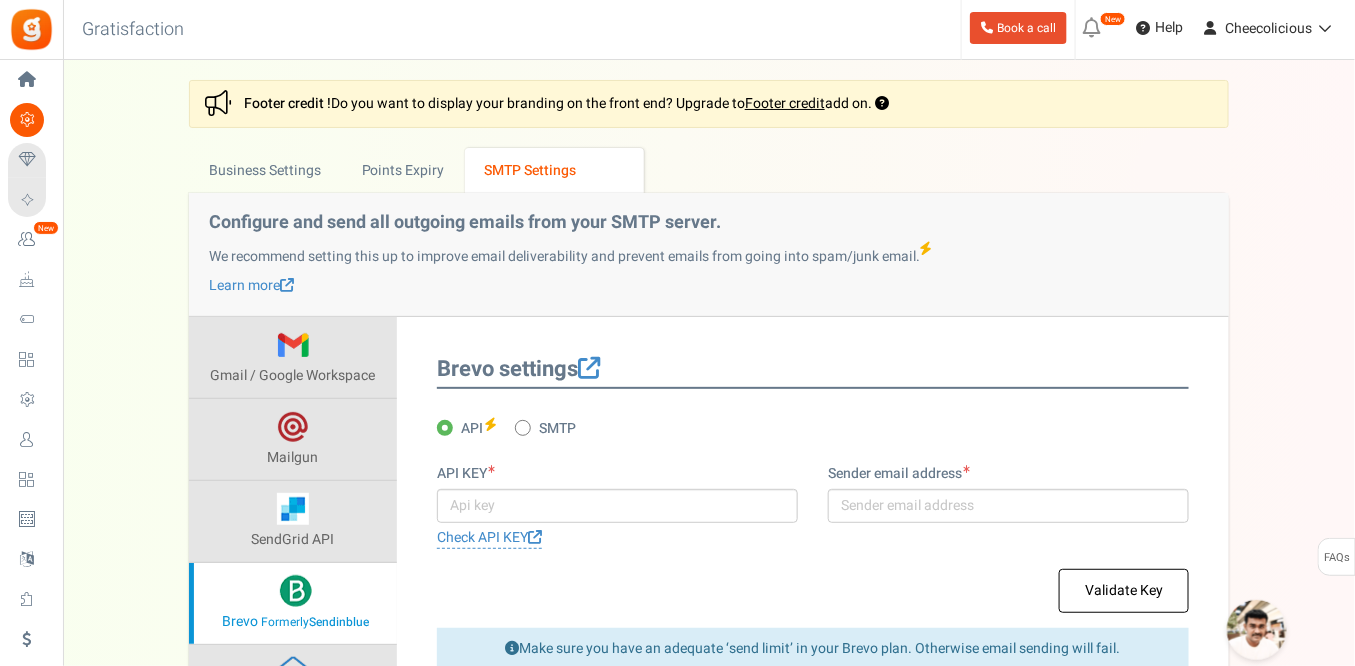 click on "Settings
In this section you will setup your business details and points expiry
Footer credit !  Do you want to display your branding on the front end? Upgrade to
Footer credit  add on.
Business Settings
Points Expiry
Admin Notifications
Active SMTP Settings
Business Name
Cheecolicious" at bounding box center (709, 444) 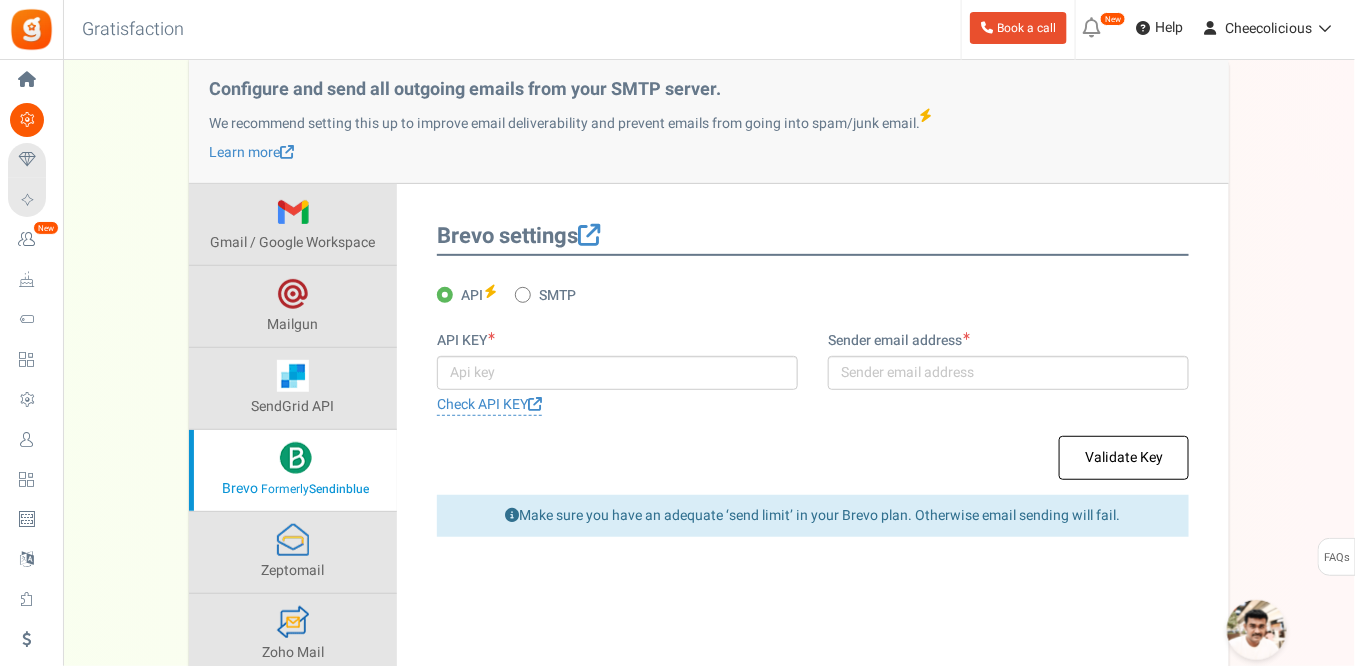 scroll, scrollTop: 88, scrollLeft: 0, axis: vertical 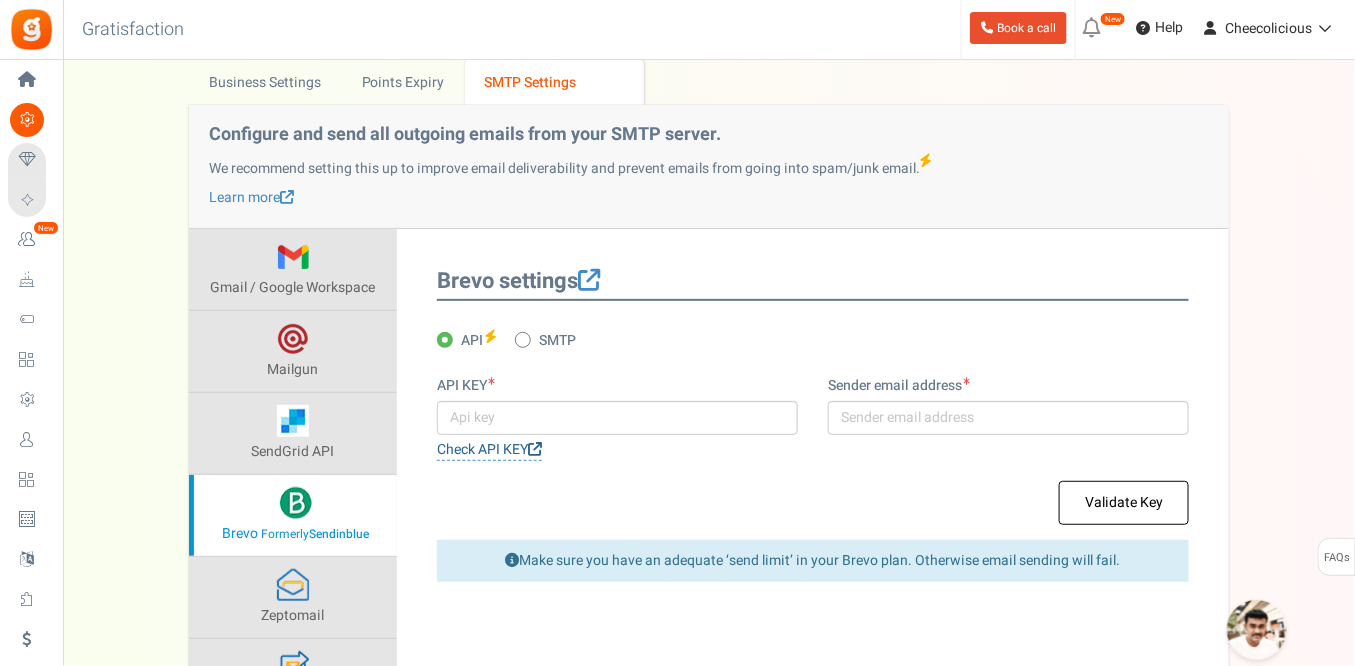 click on "Check API KEY" at bounding box center (489, 450) 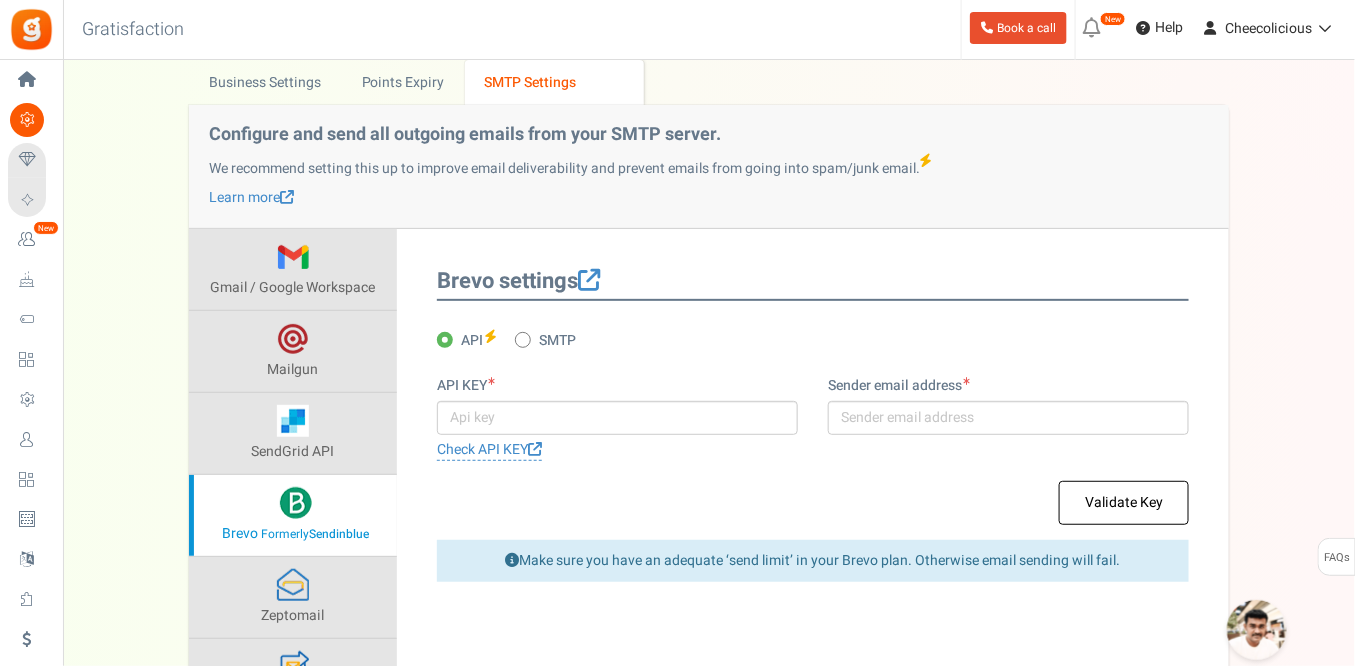 click on "SMTP" at bounding box center [545, 341] 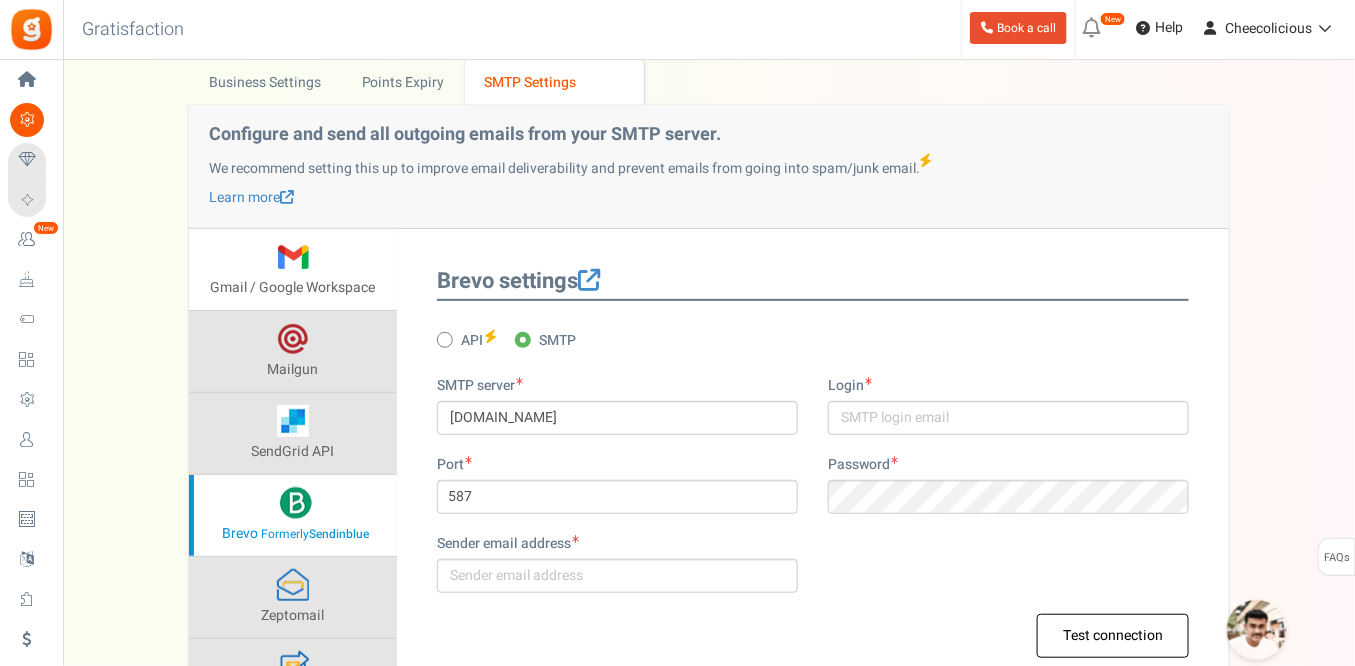click on "Gmail / Google Workspace" at bounding box center [293, 287] 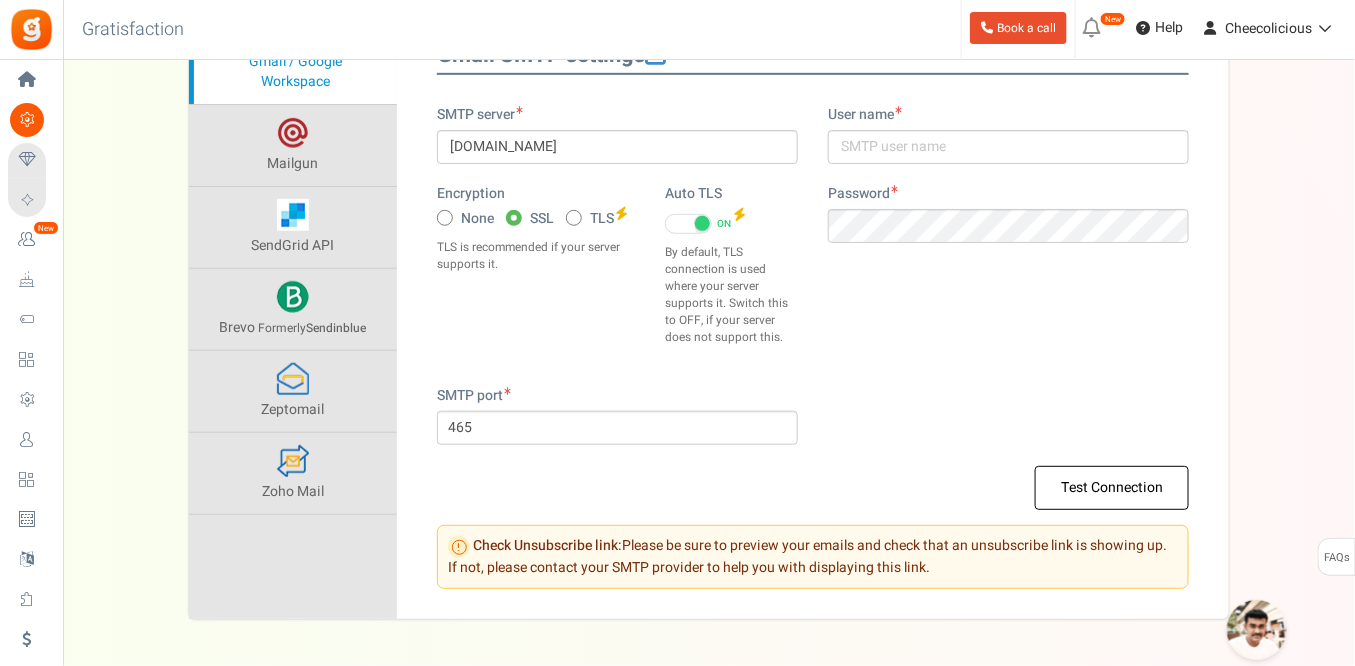 scroll, scrollTop: 257, scrollLeft: 0, axis: vertical 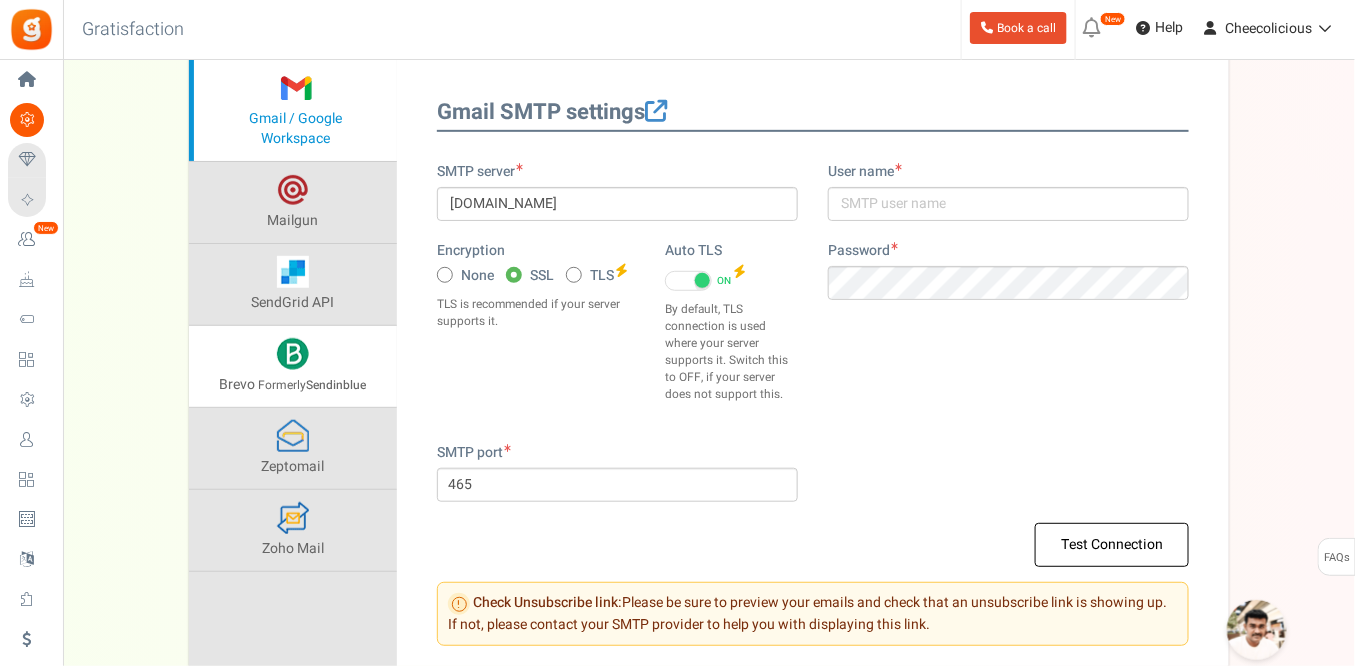click at bounding box center [293, 354] 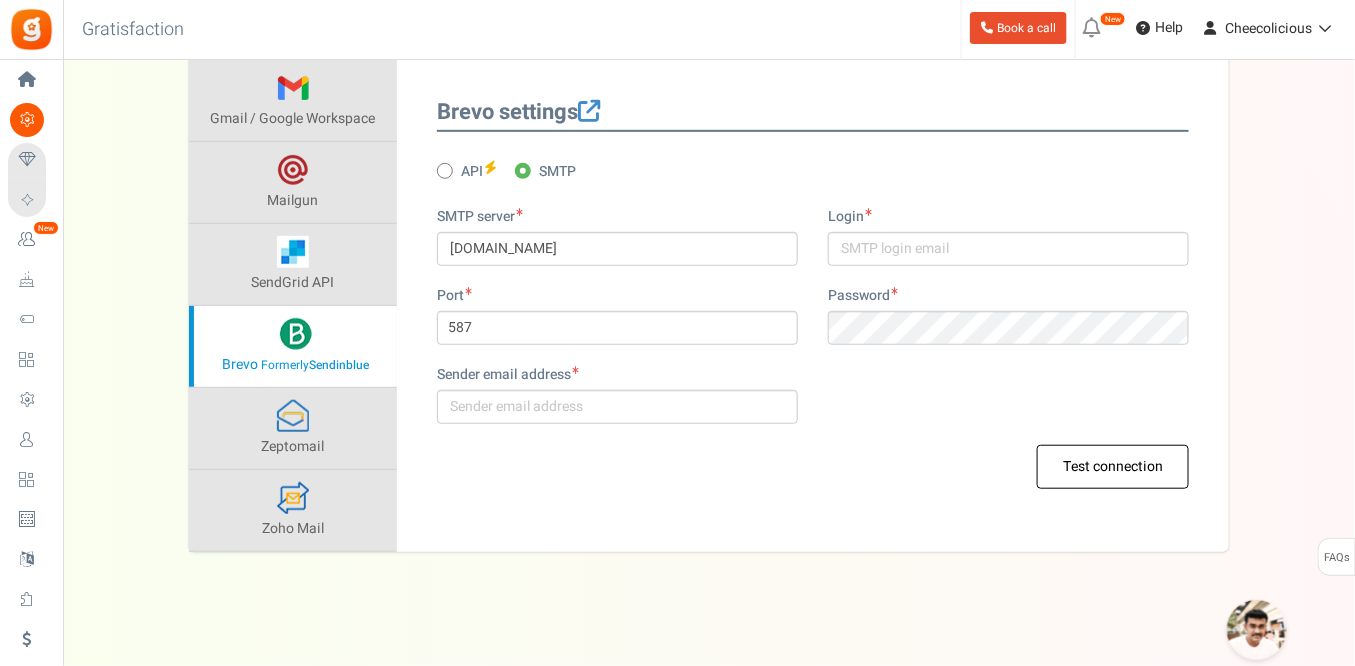 click at bounding box center (445, 171) 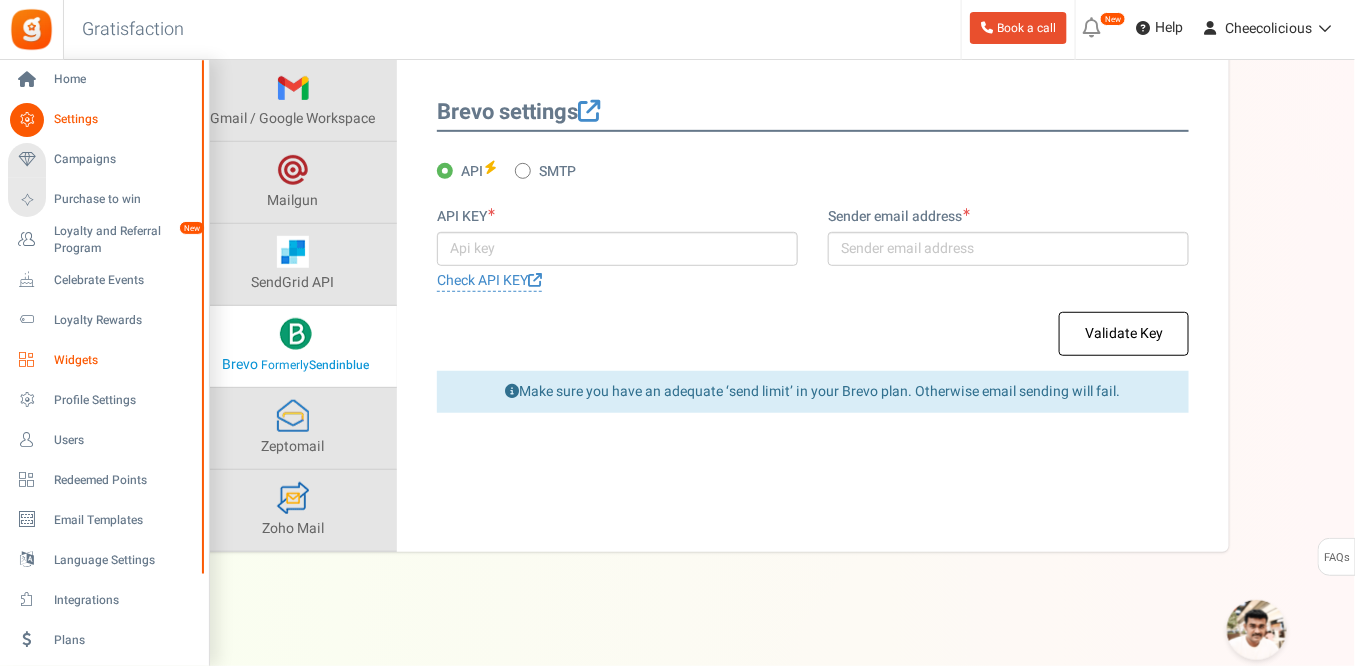 click on "Widgets" at bounding box center (124, 360) 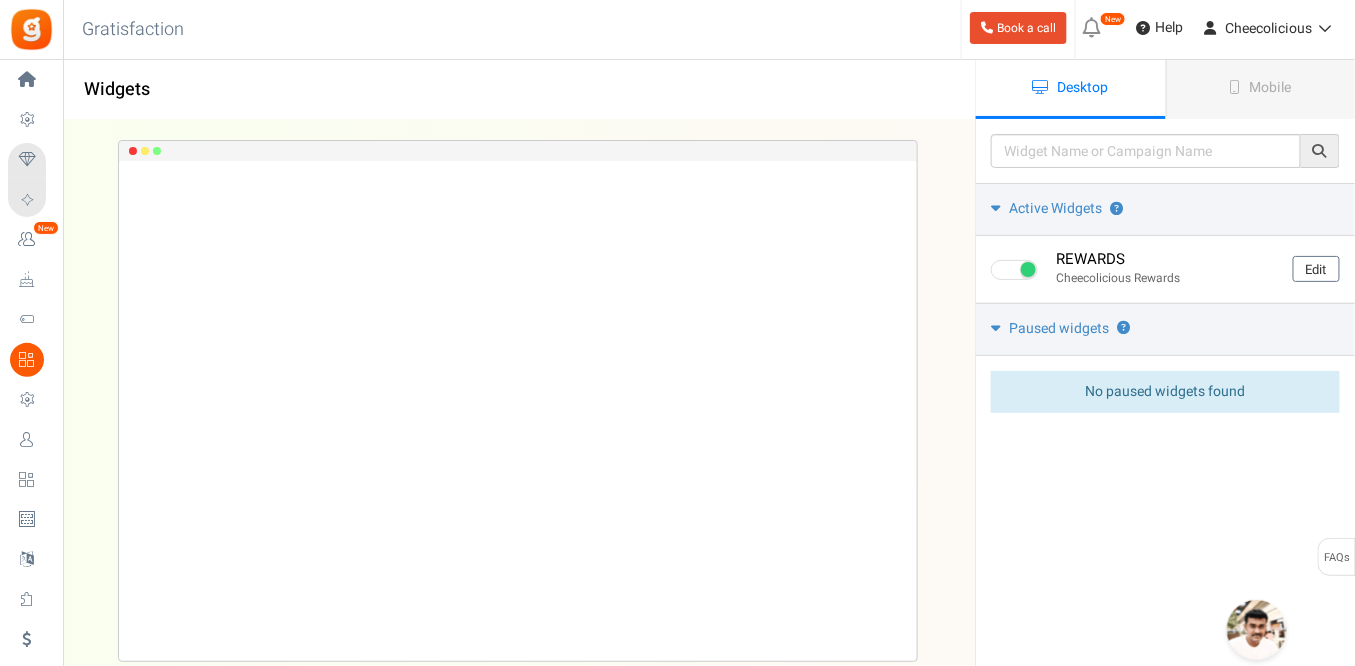 scroll, scrollTop: 0, scrollLeft: 0, axis: both 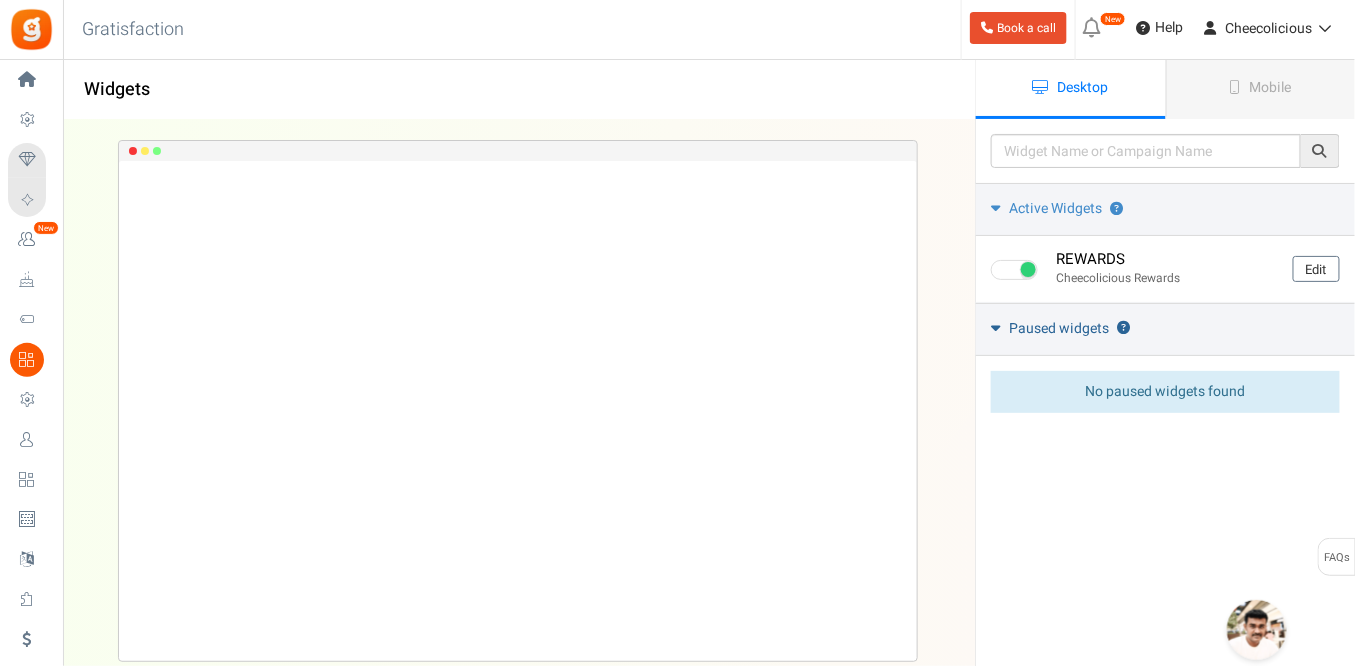 click on "Paused widgets" at bounding box center [1059, 329] 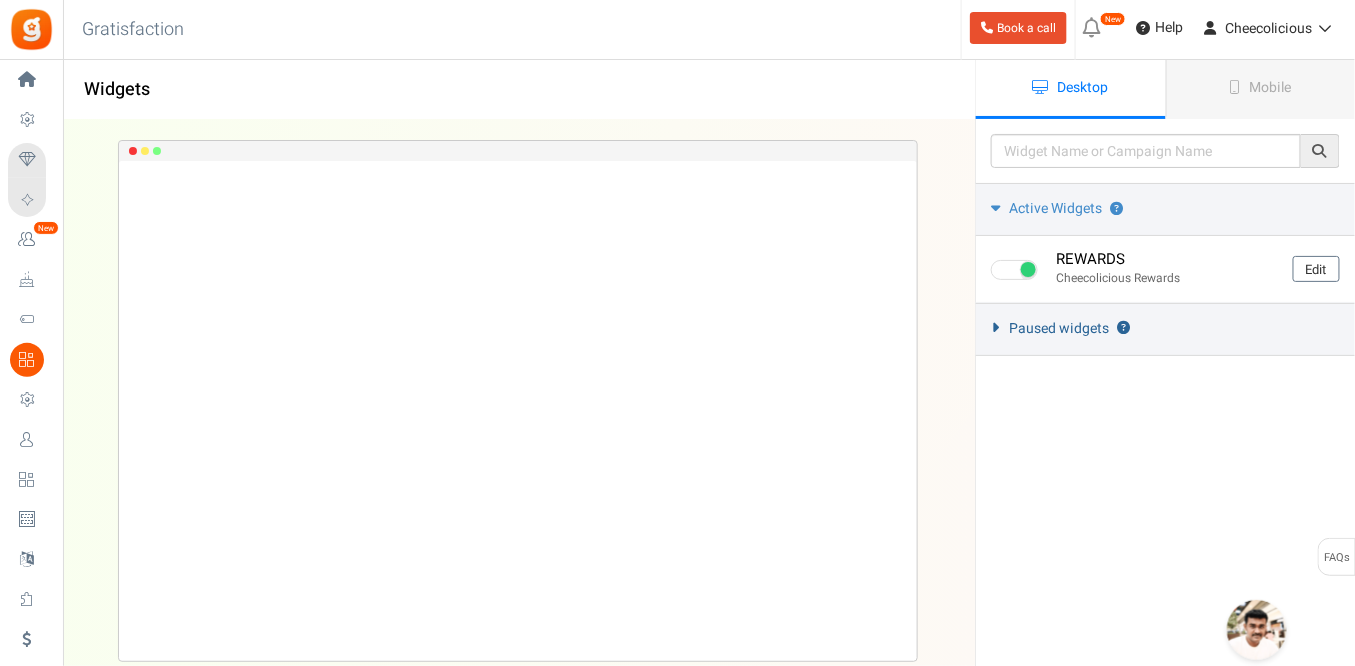 click on "Paused widgets" at bounding box center [1059, 329] 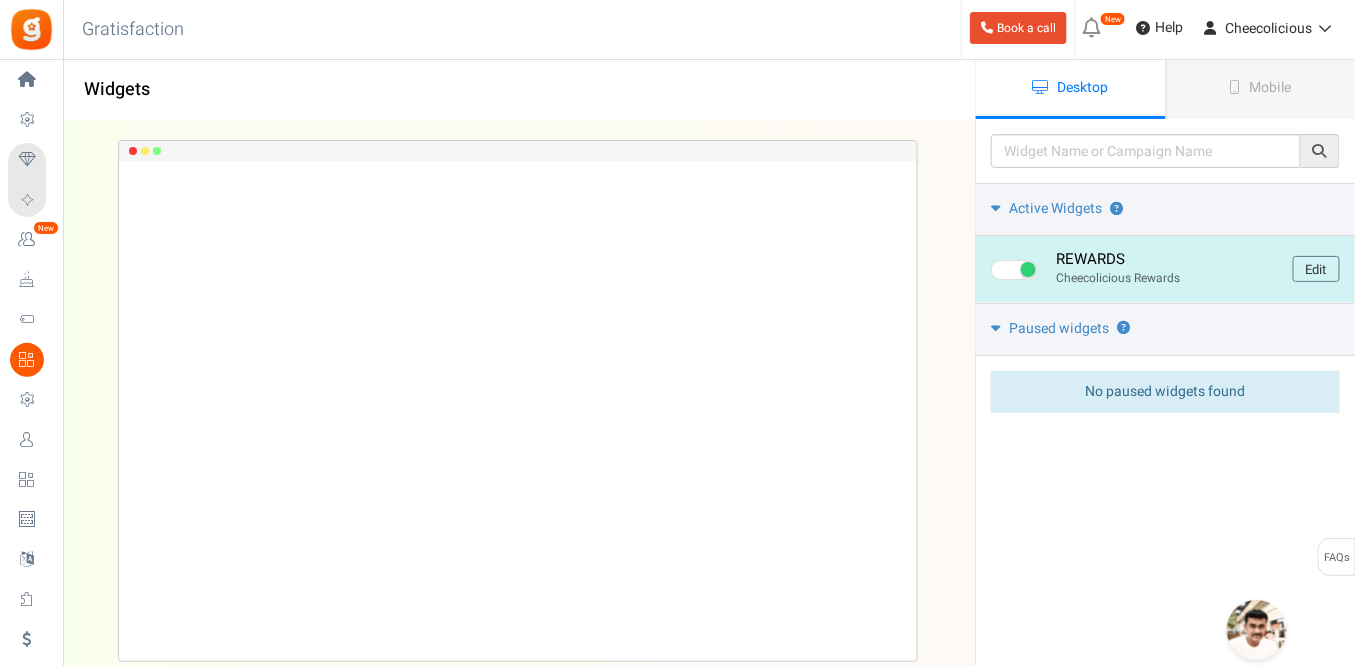 click at bounding box center [1028, 269] 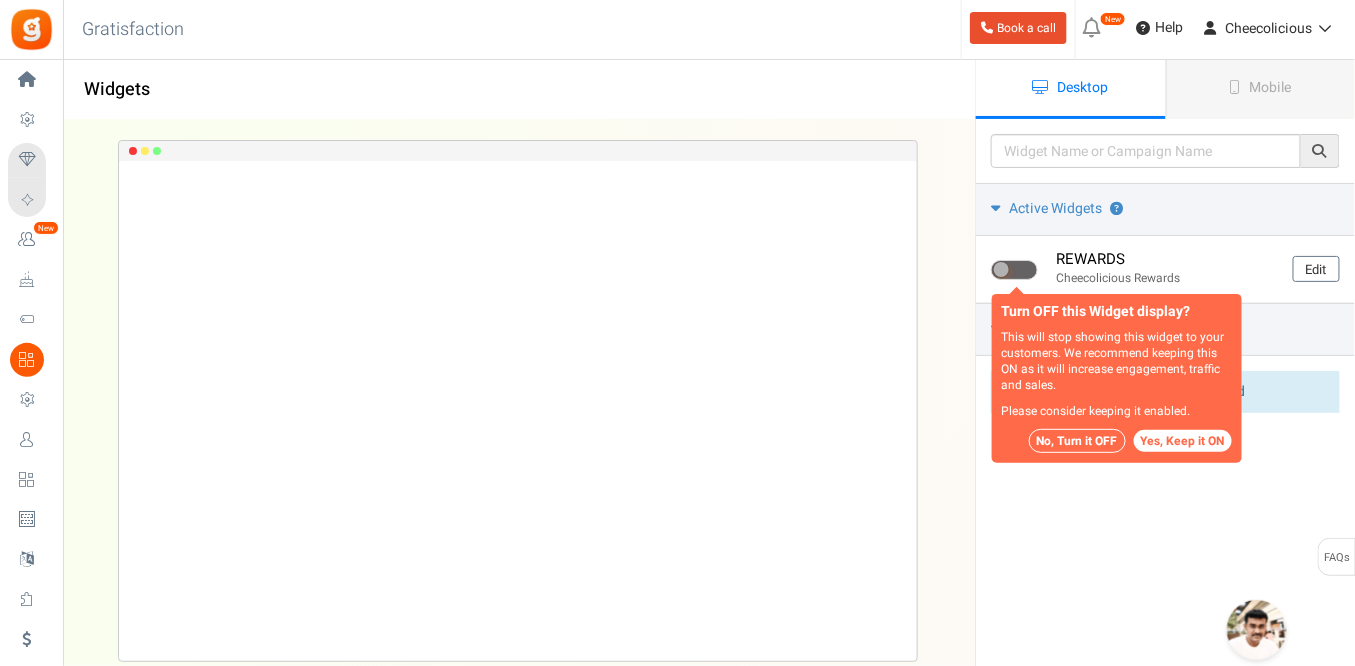 click on "No, Turn it OFF" at bounding box center (1077, 441) 